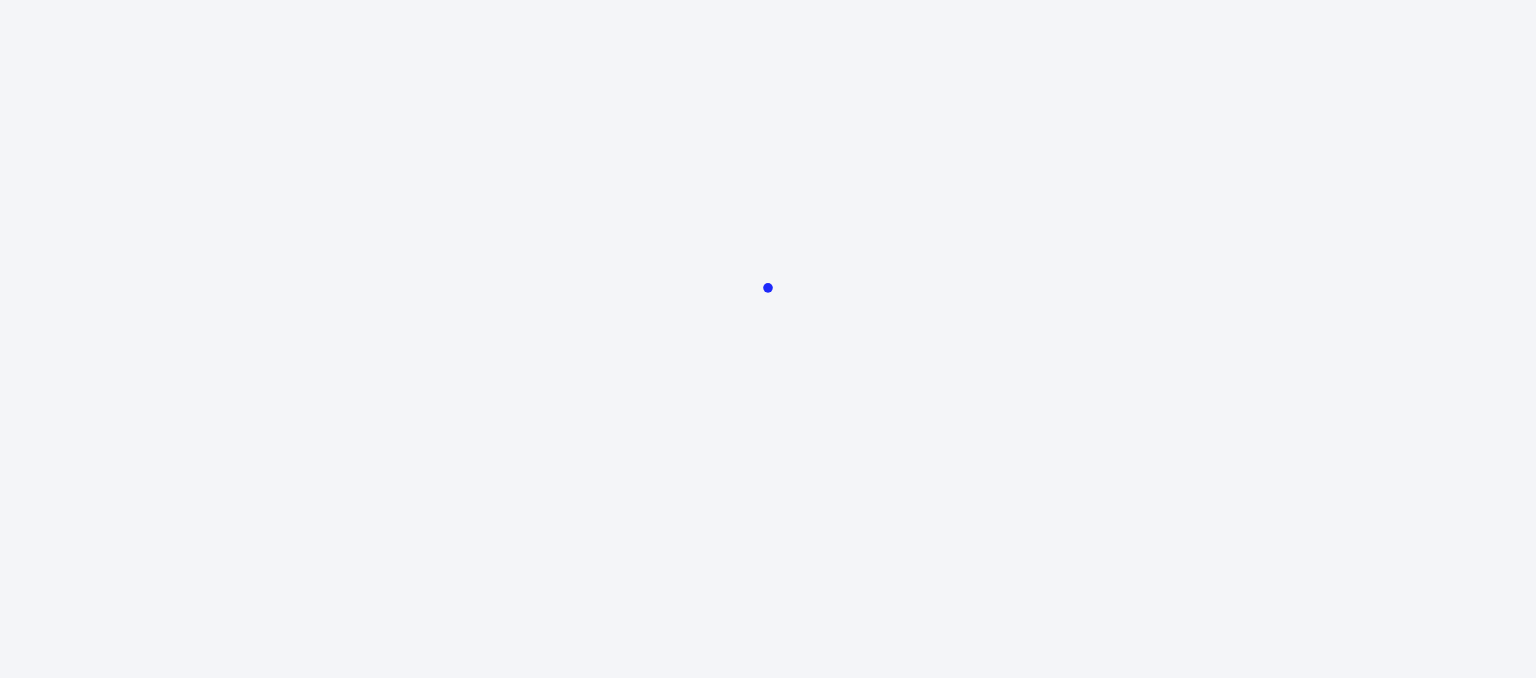 scroll, scrollTop: 0, scrollLeft: 0, axis: both 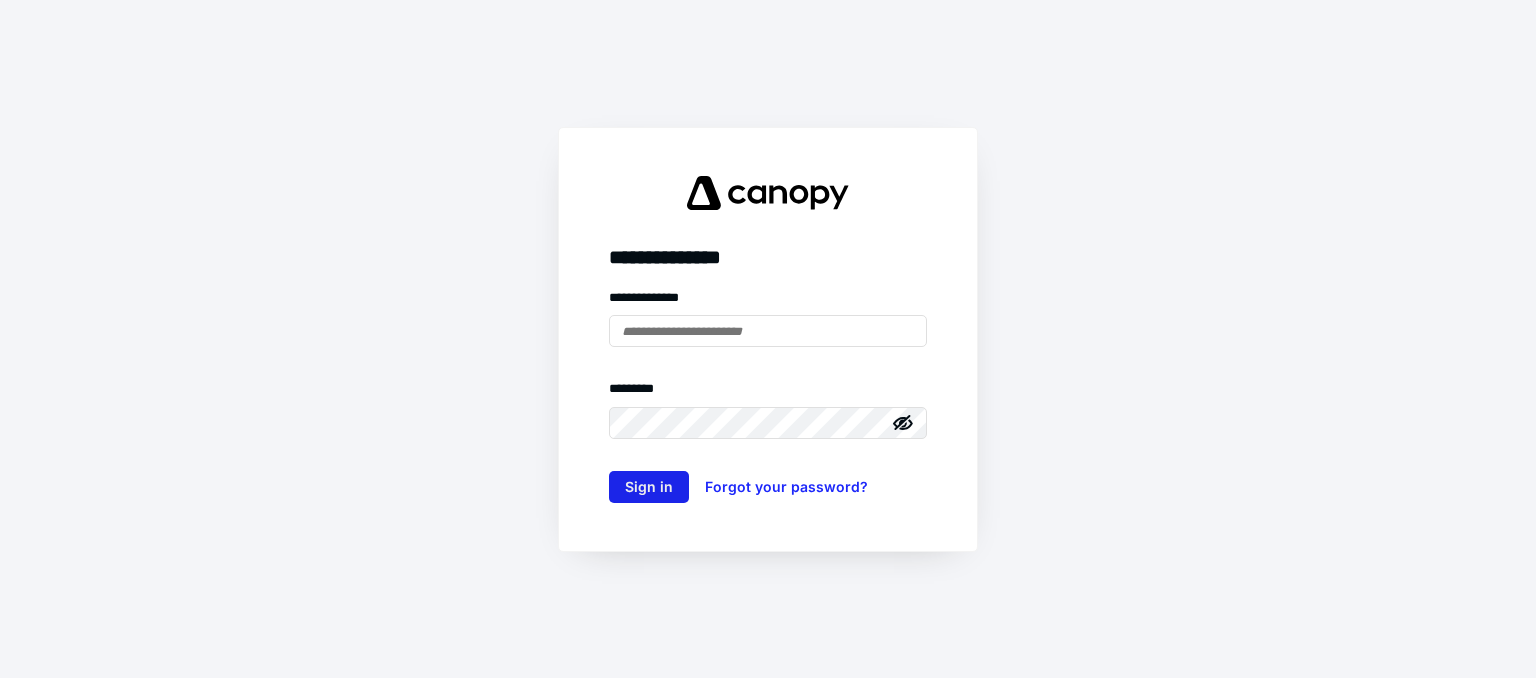 type on "**********" 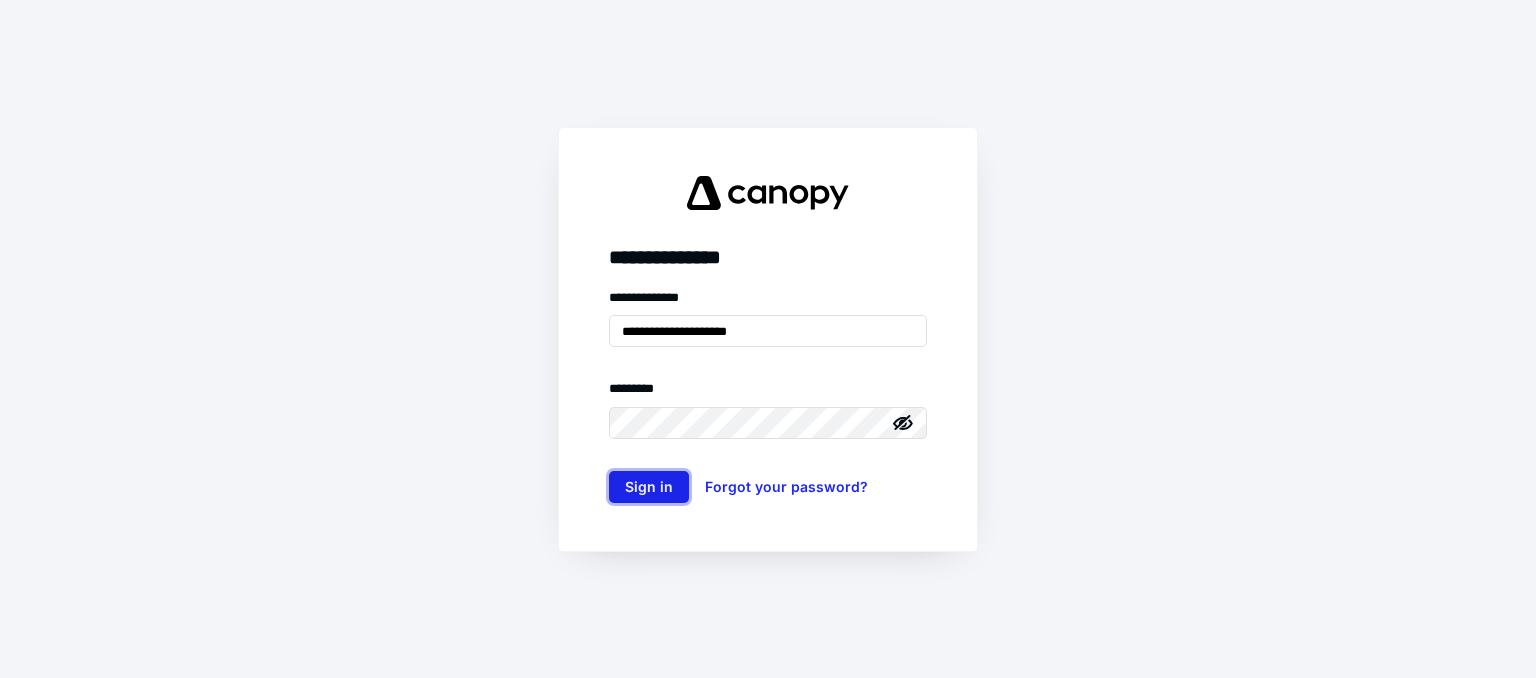 click on "Sign in" at bounding box center [649, 487] 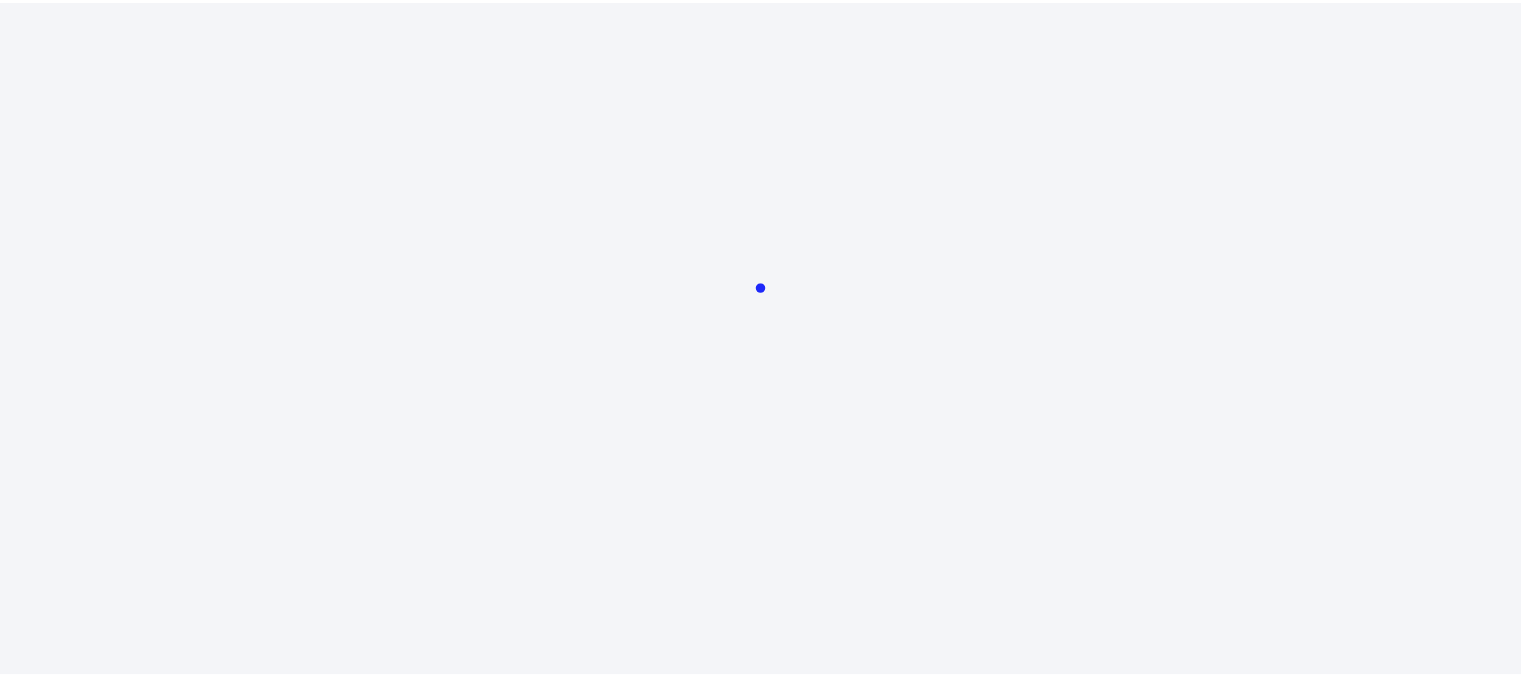scroll, scrollTop: 0, scrollLeft: 0, axis: both 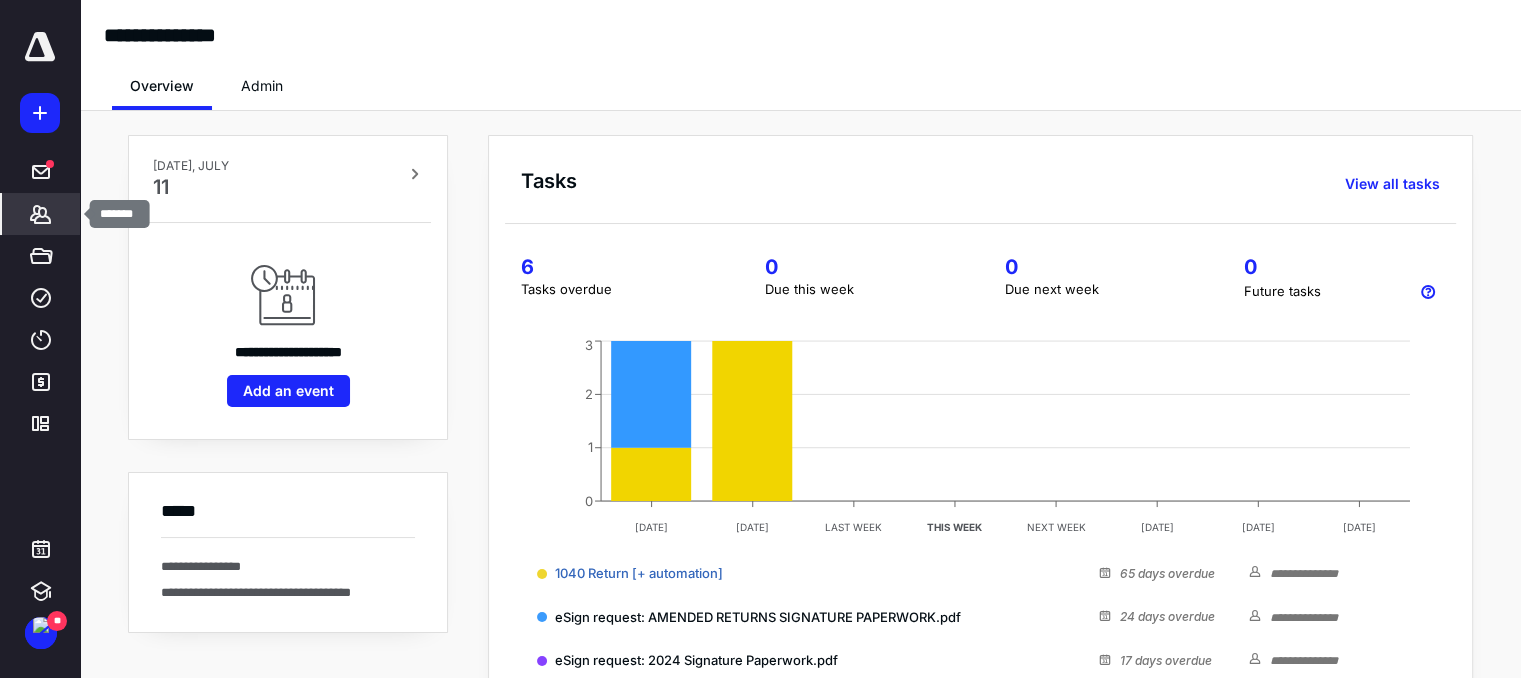 click on "*******" at bounding box center (41, 214) 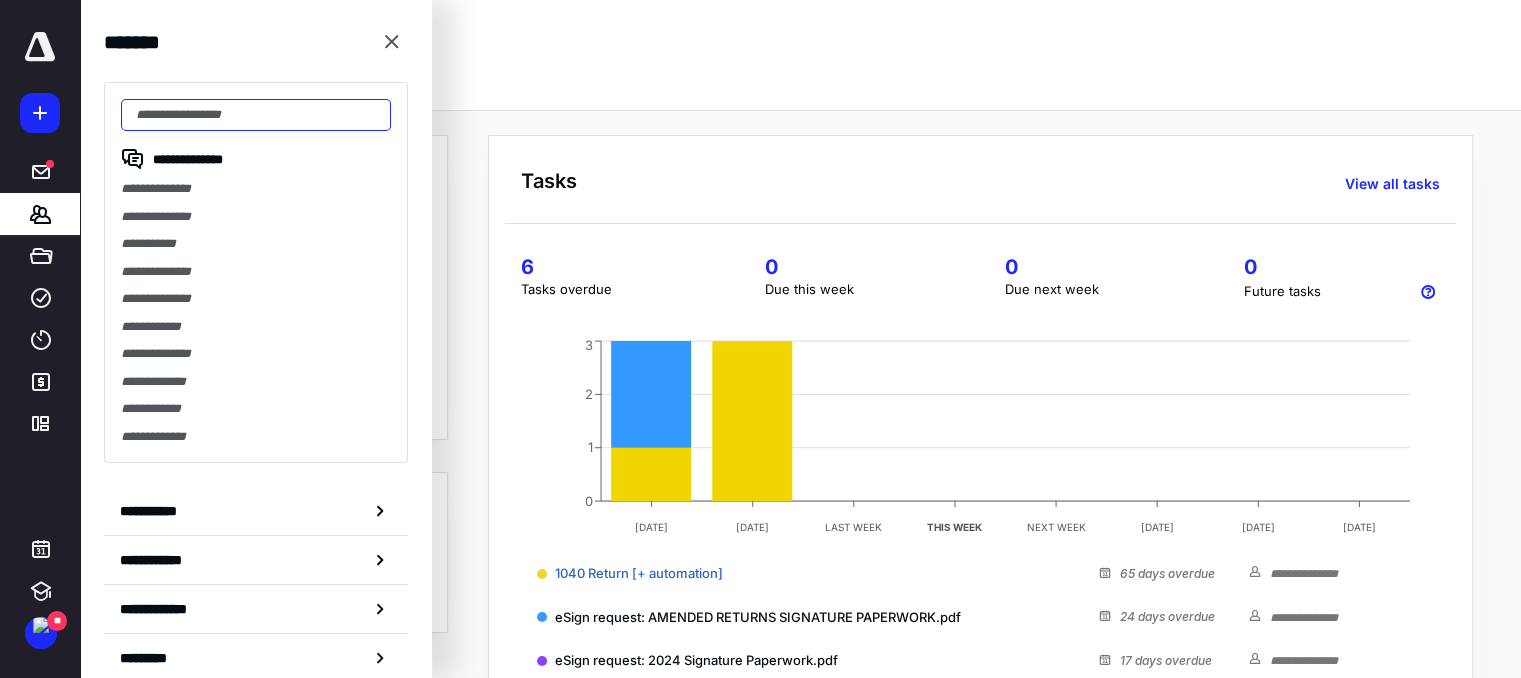 click at bounding box center [256, 115] 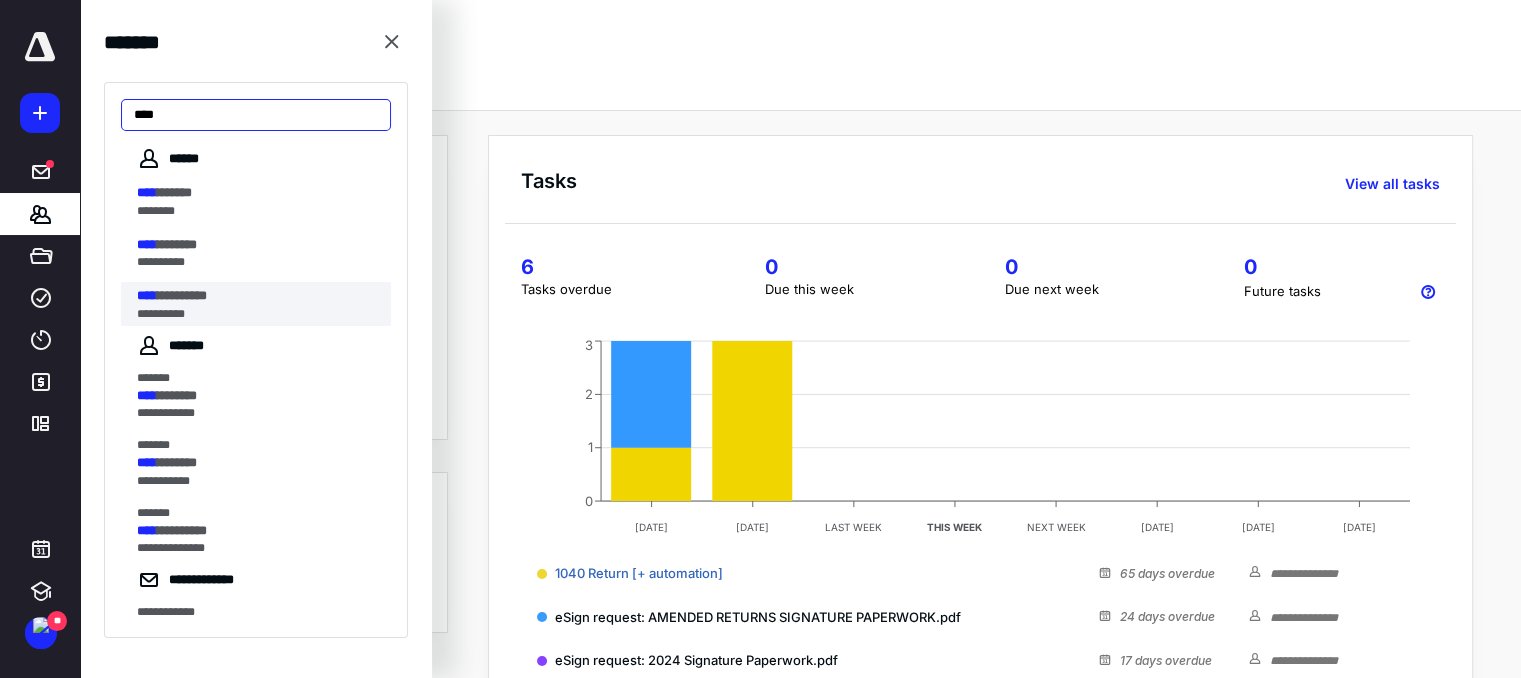 type on "****" 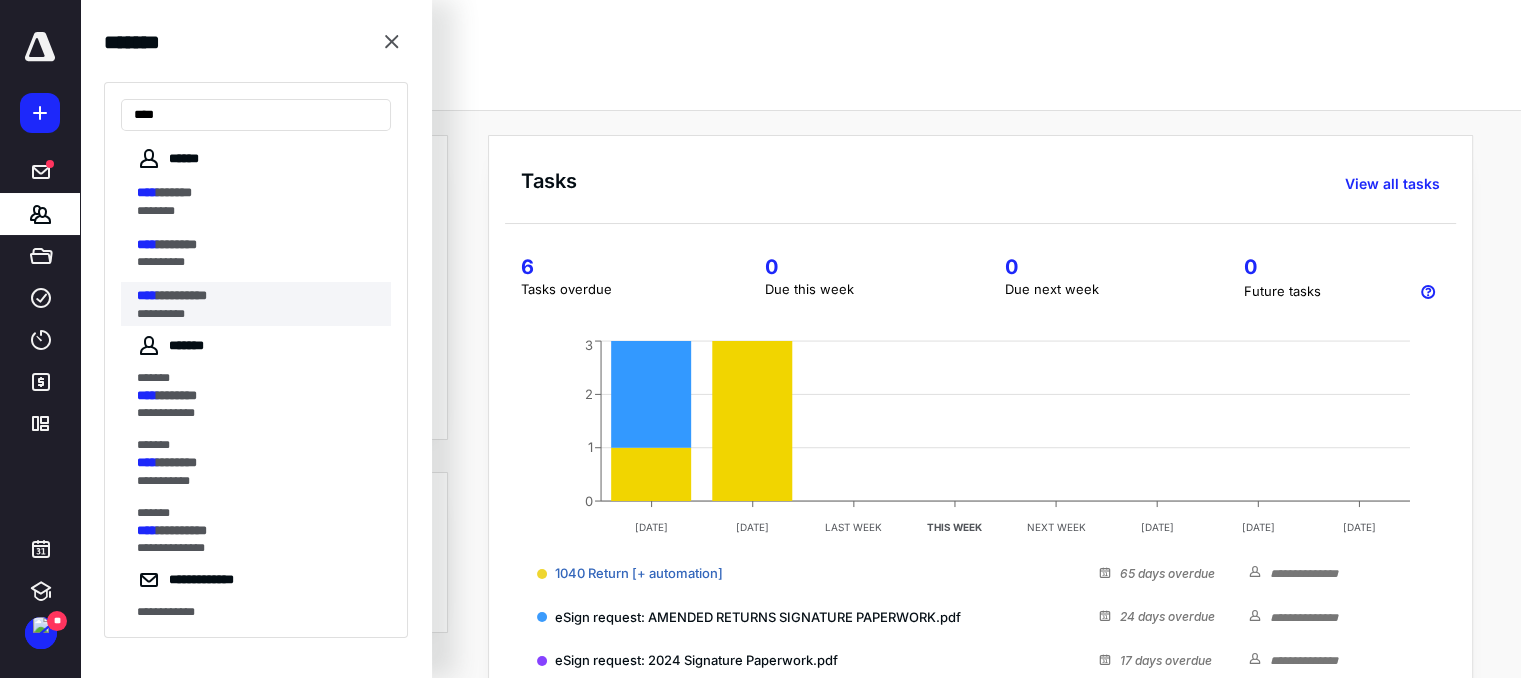 click on "**********" at bounding box center (264, 304) 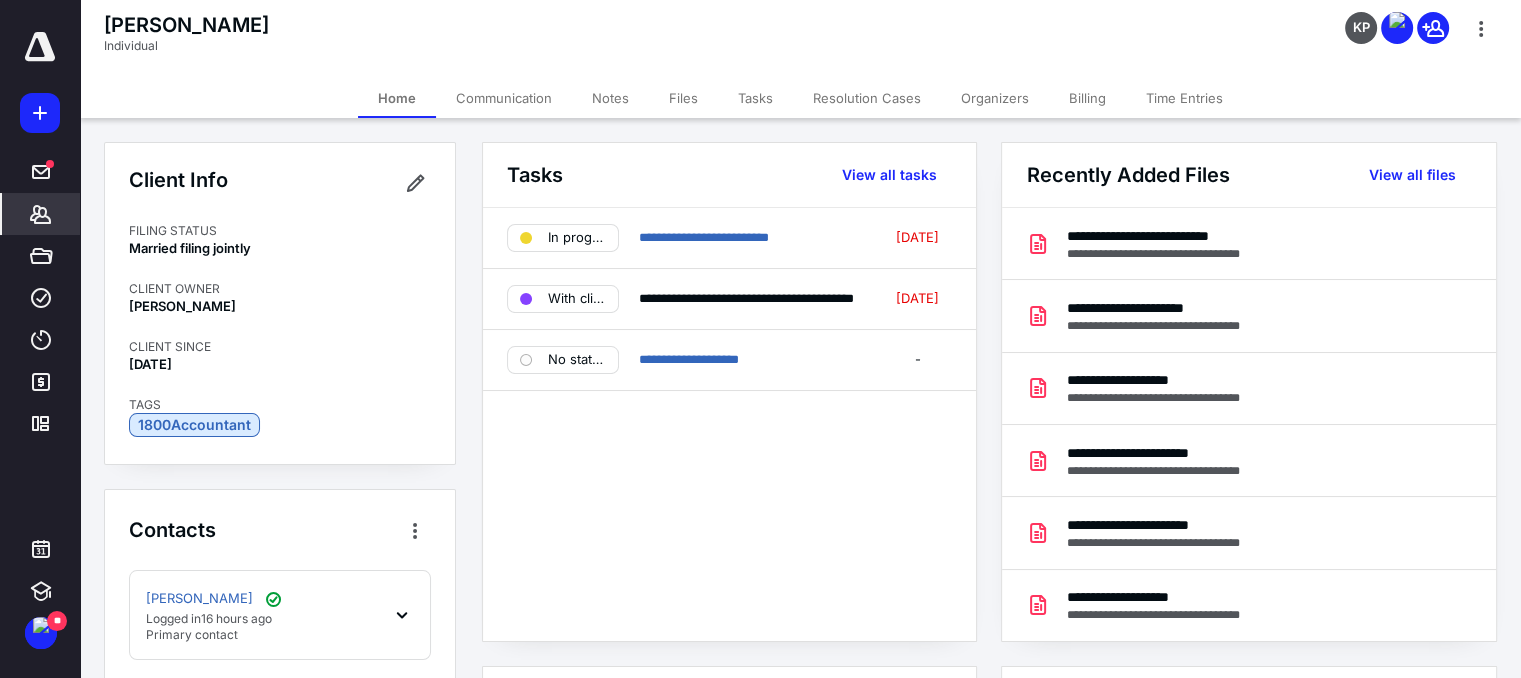 click on "Files" at bounding box center (683, 98) 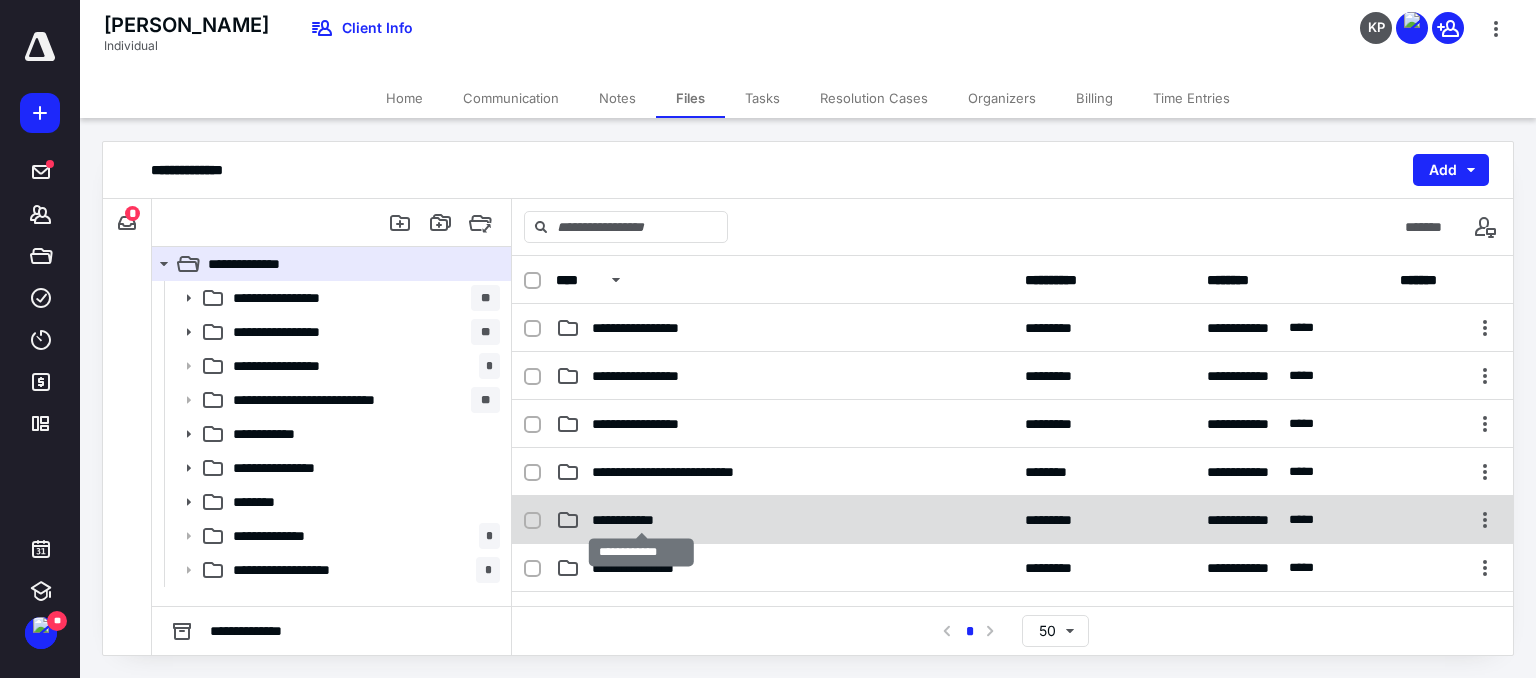 click on "**********" at bounding box center [641, 520] 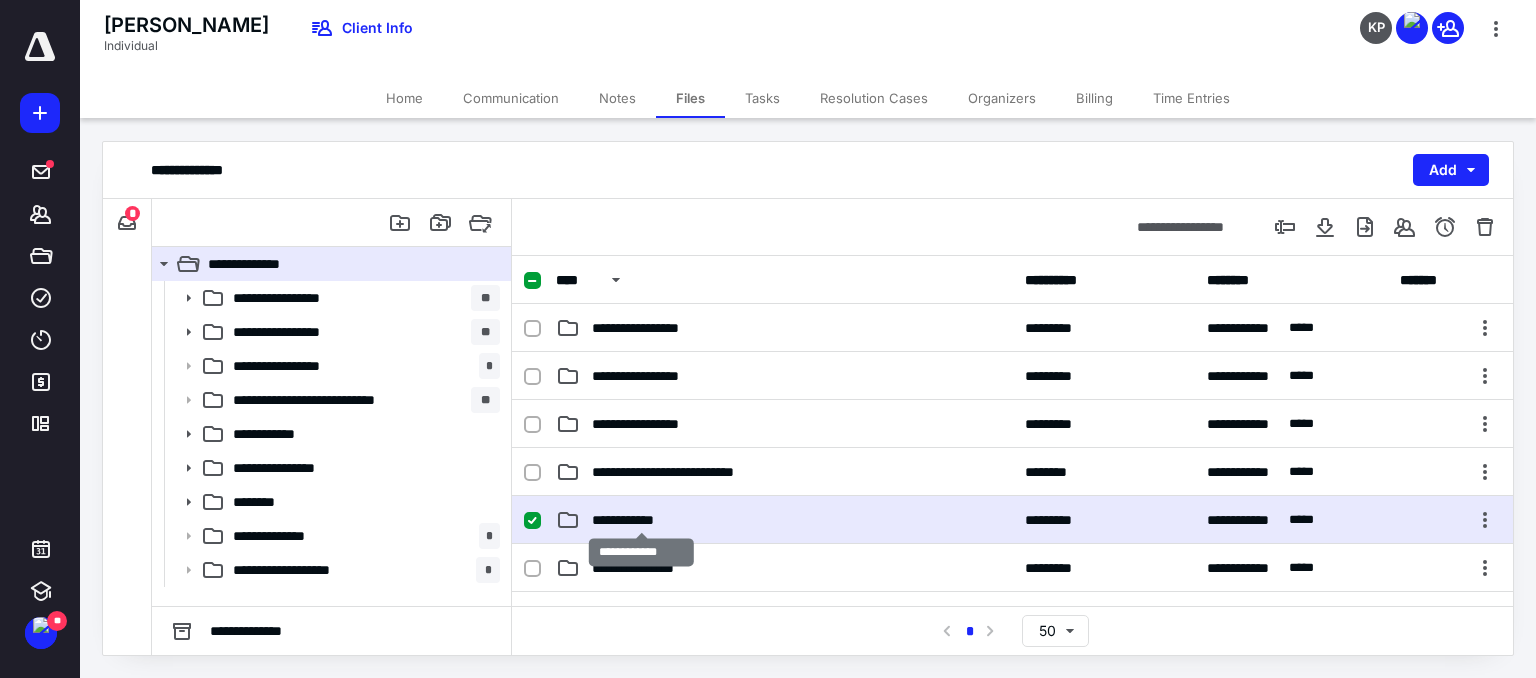 click on "**********" at bounding box center [641, 520] 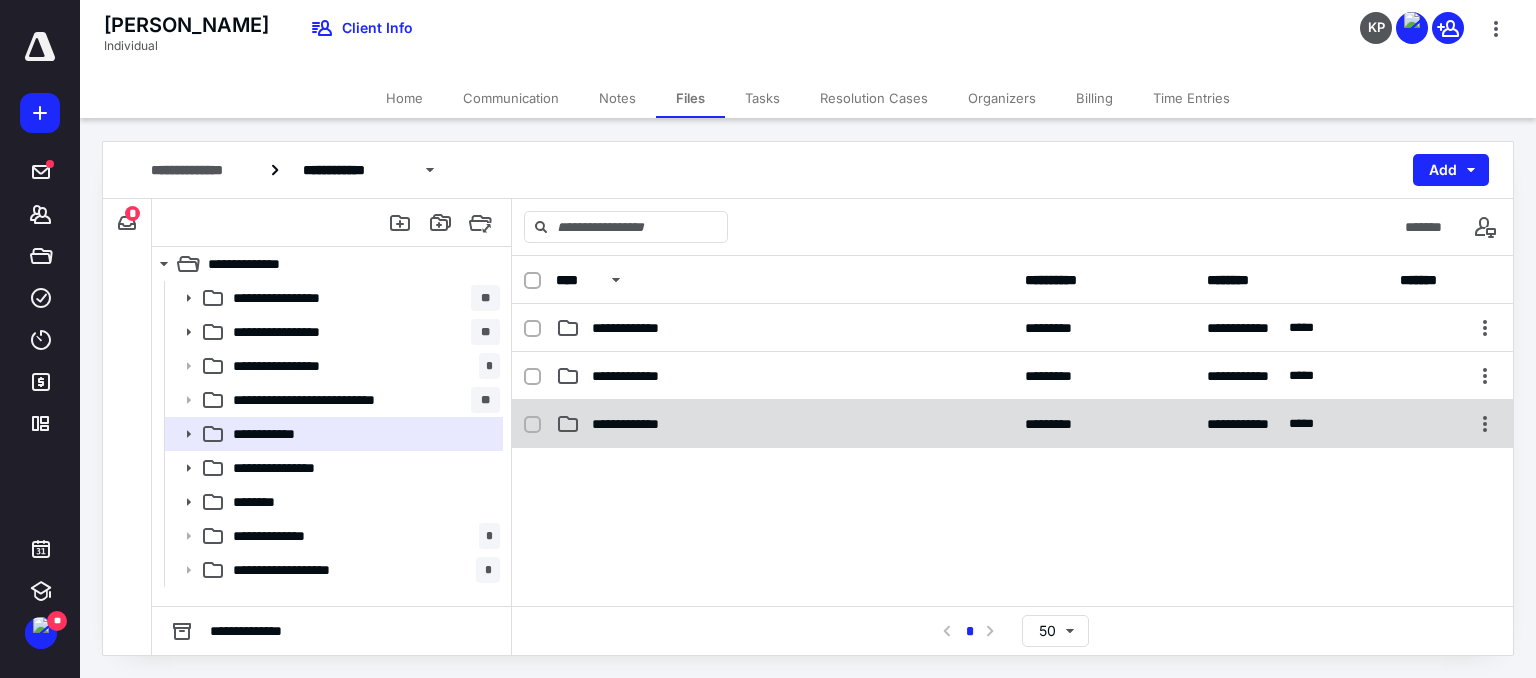 click on "**********" at bounding box center [645, 424] 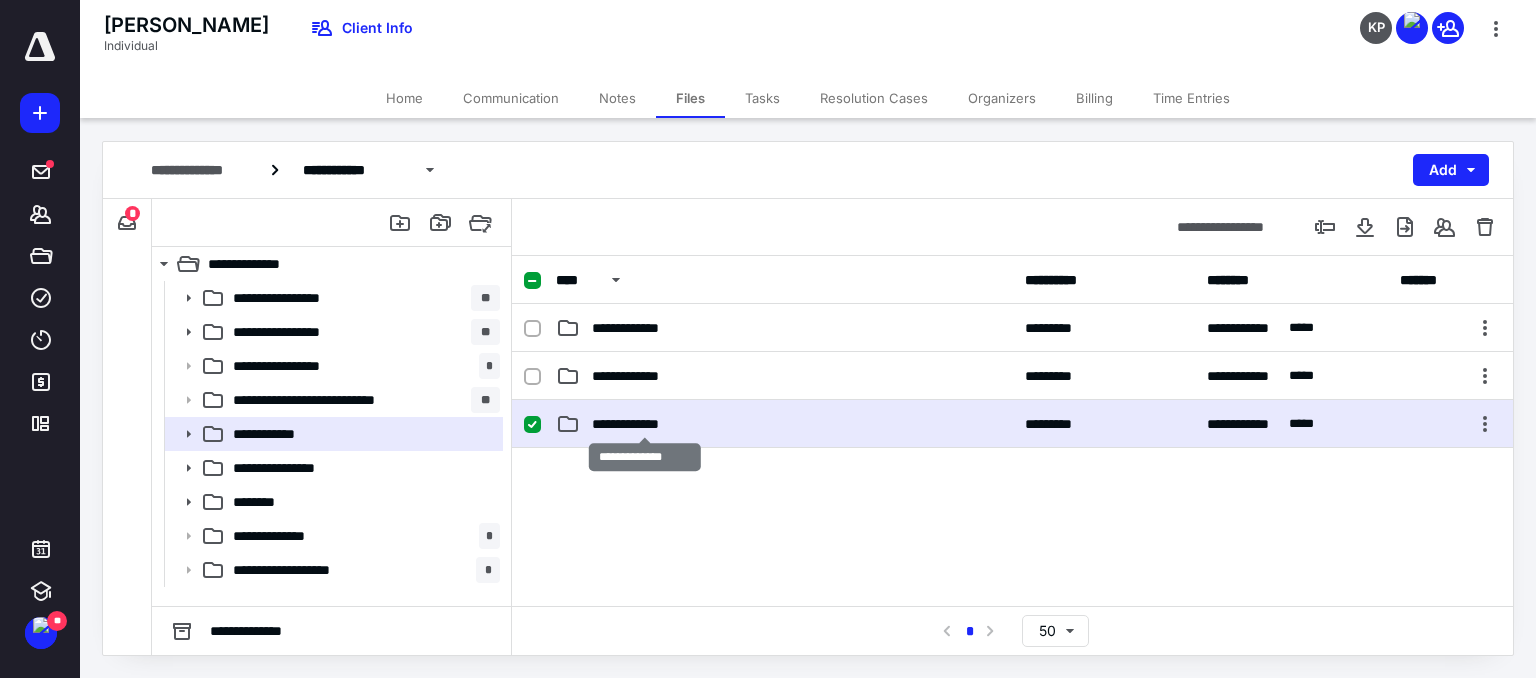click on "**********" at bounding box center (645, 424) 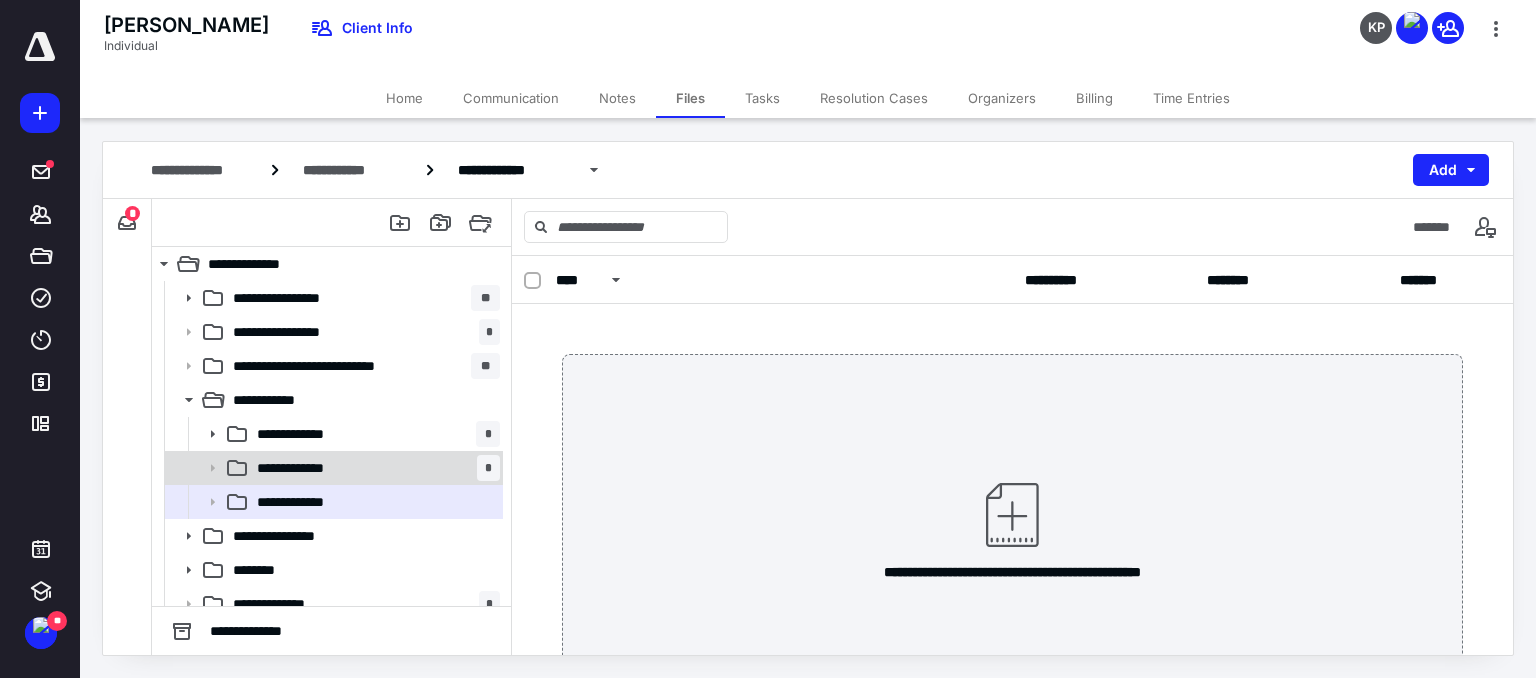 scroll, scrollTop: 35, scrollLeft: 0, axis: vertical 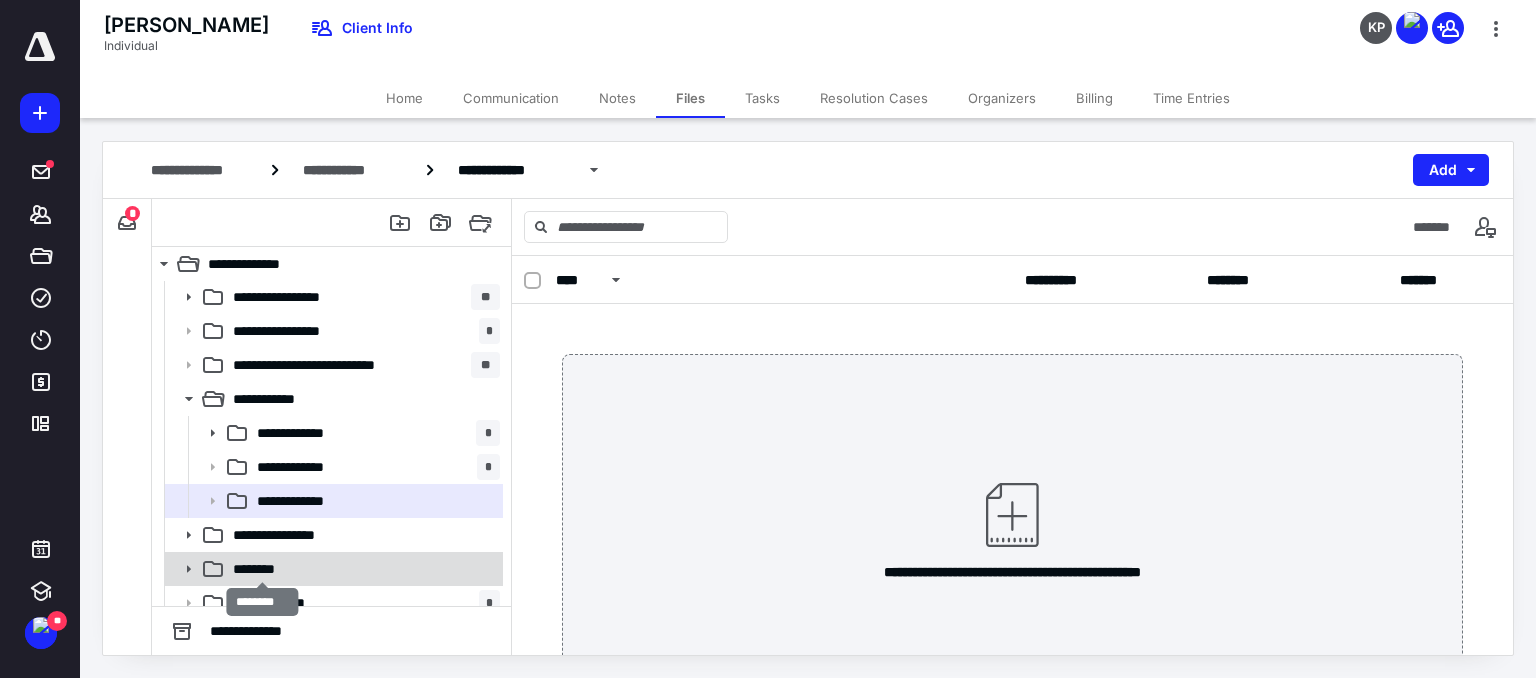 click on "********" at bounding box center [263, 569] 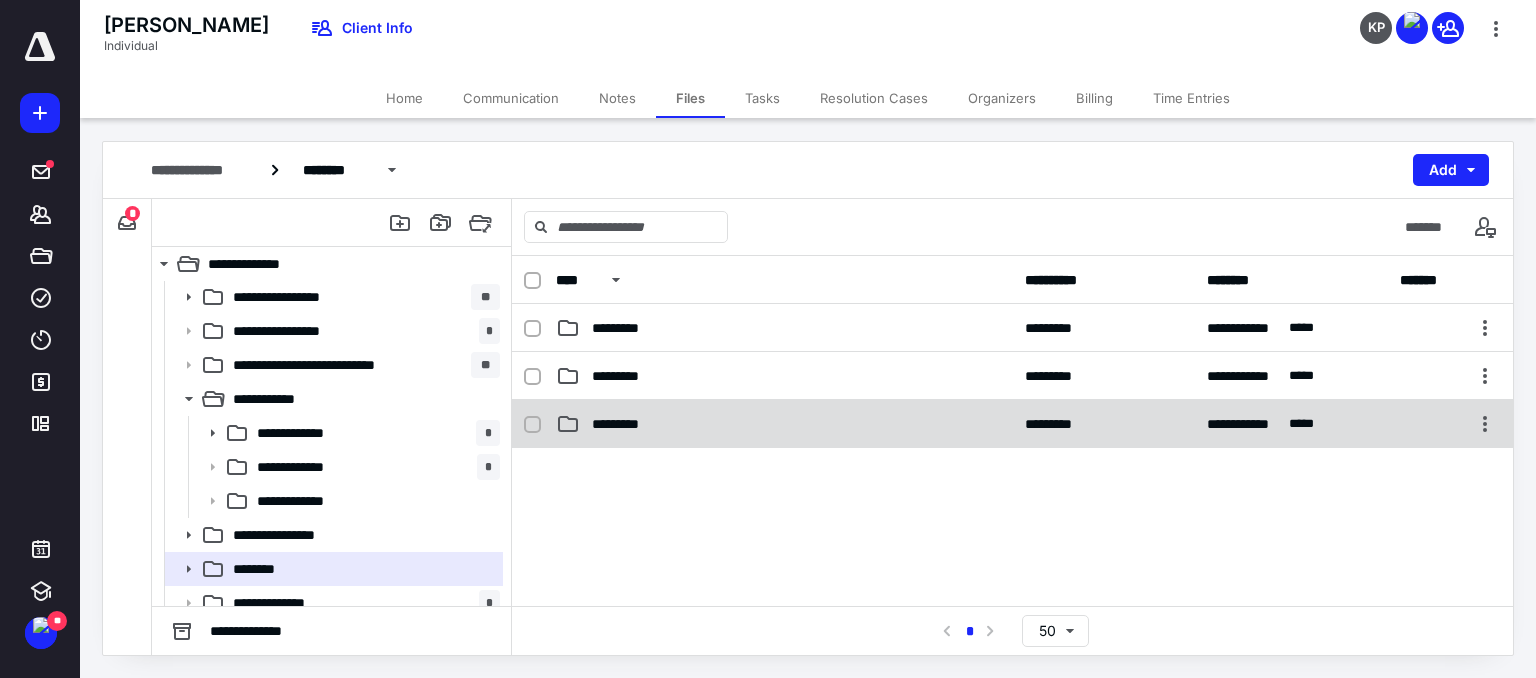 click on "**********" at bounding box center [1012, 424] 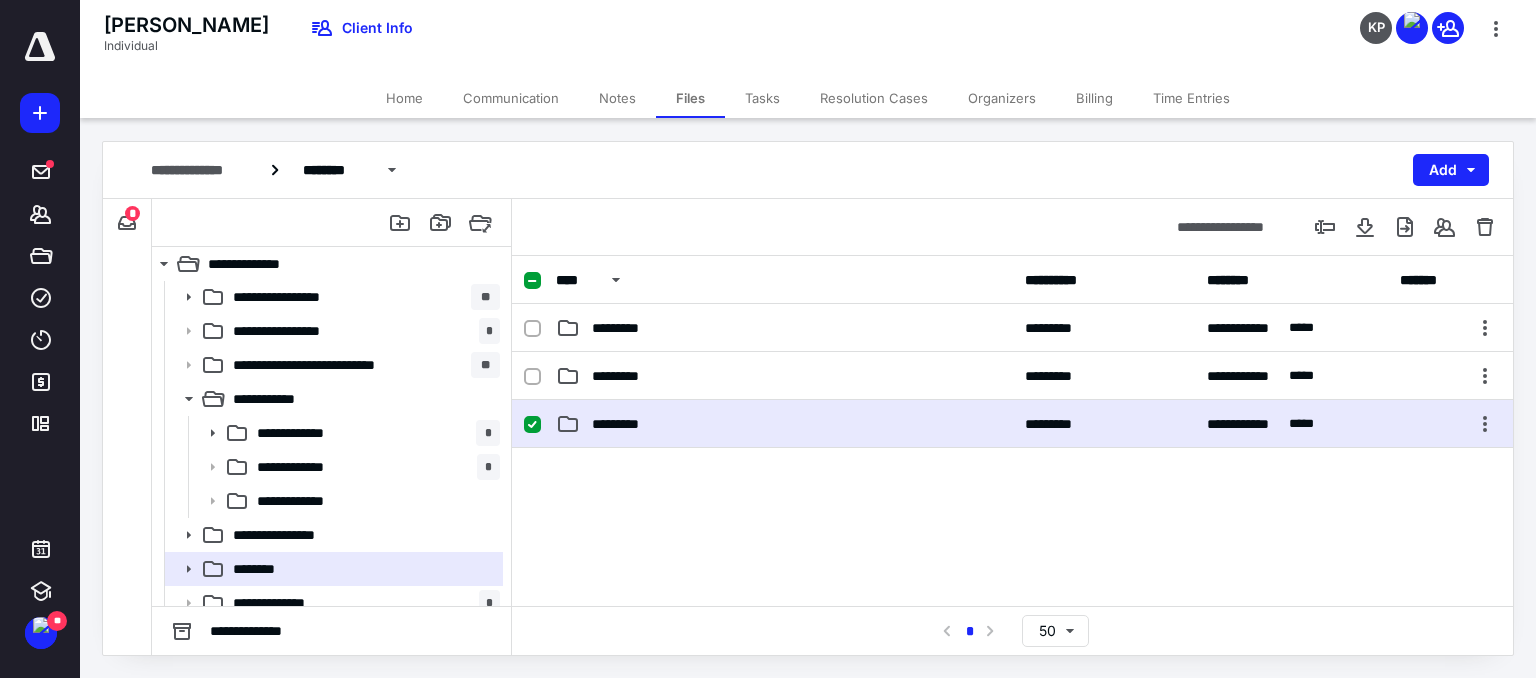 click on "**********" at bounding box center (1012, 424) 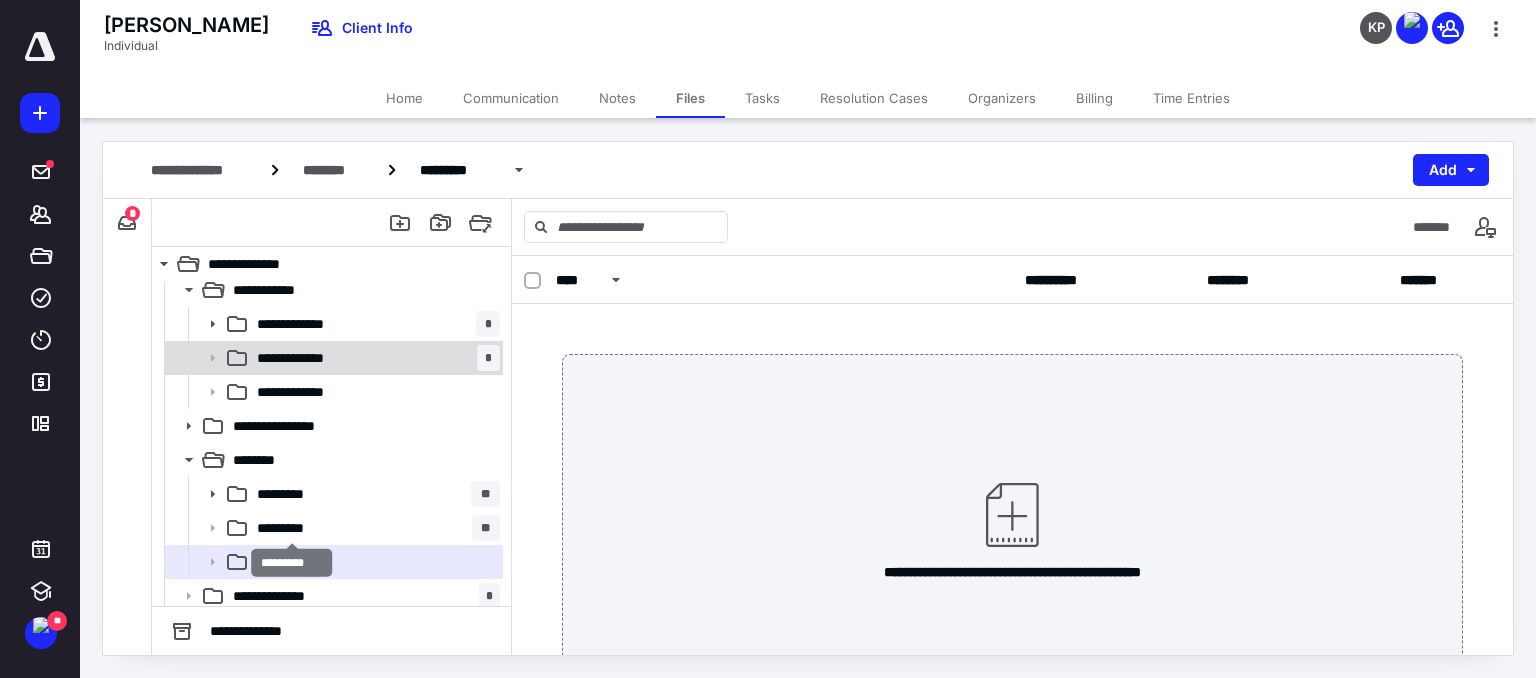 scroll, scrollTop: 142, scrollLeft: 0, axis: vertical 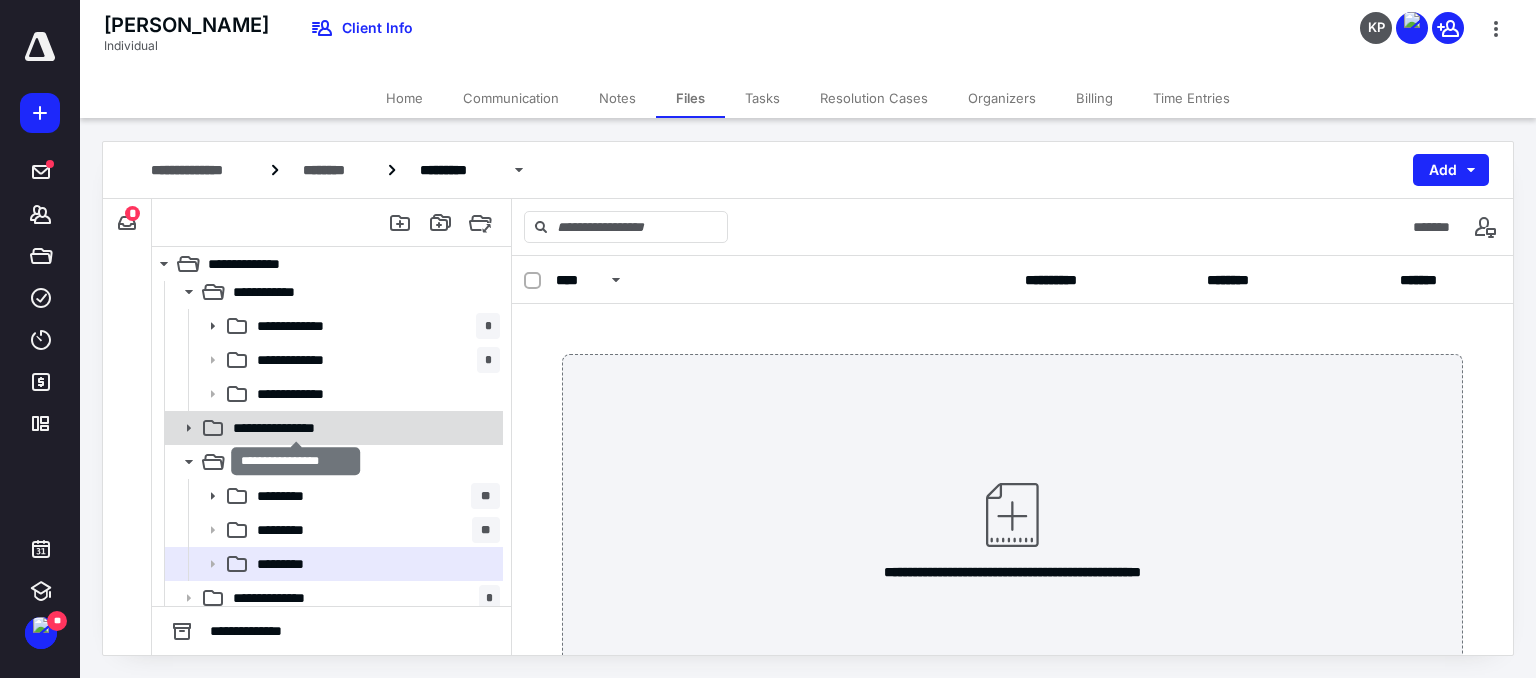 click on "**********" at bounding box center (296, 428) 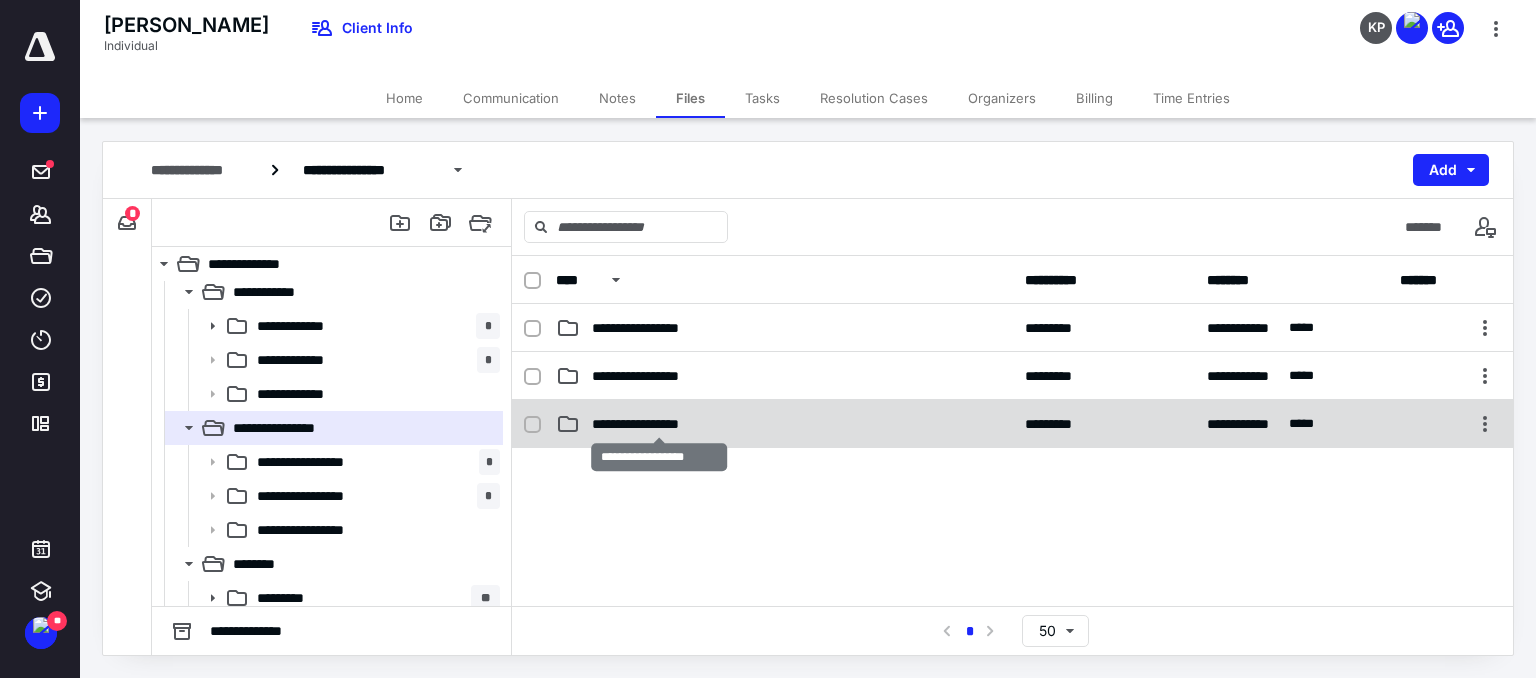click on "**********" at bounding box center [659, 424] 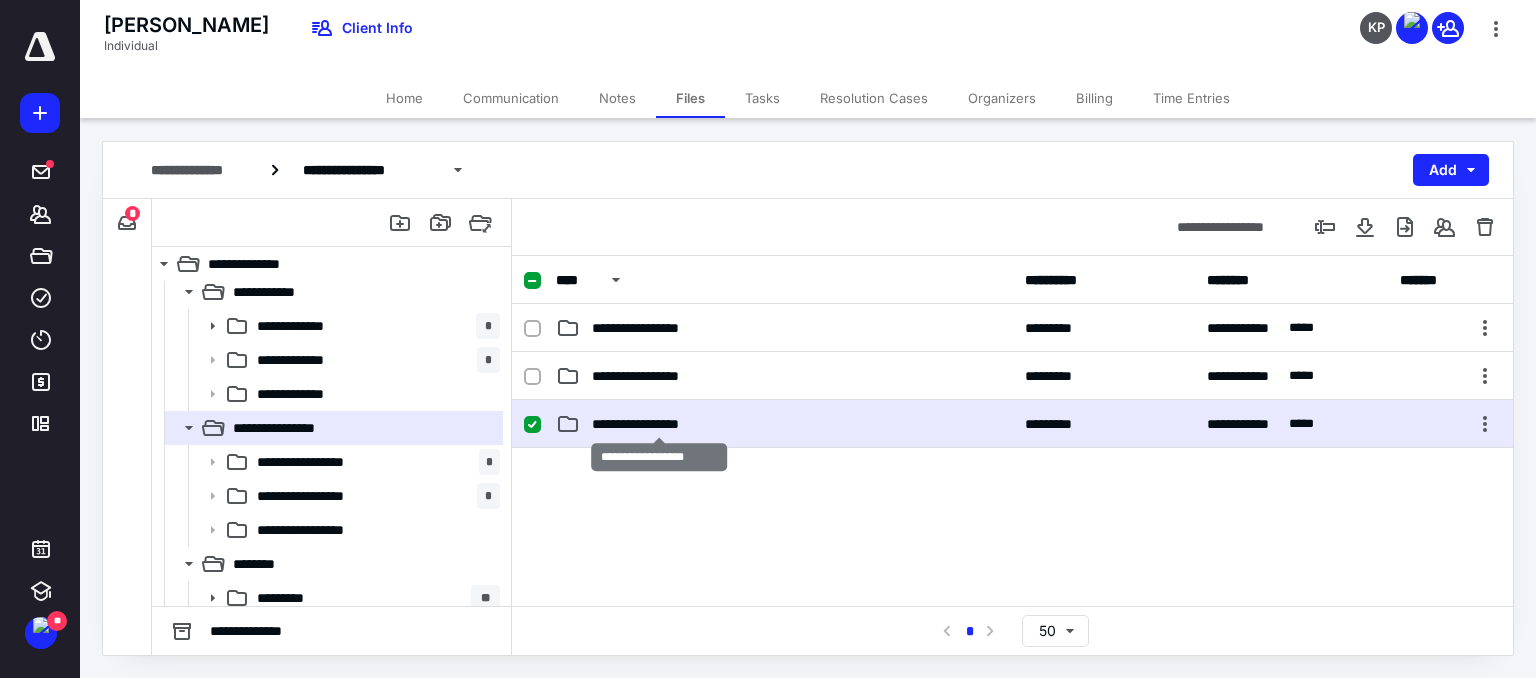 click on "**********" at bounding box center [659, 424] 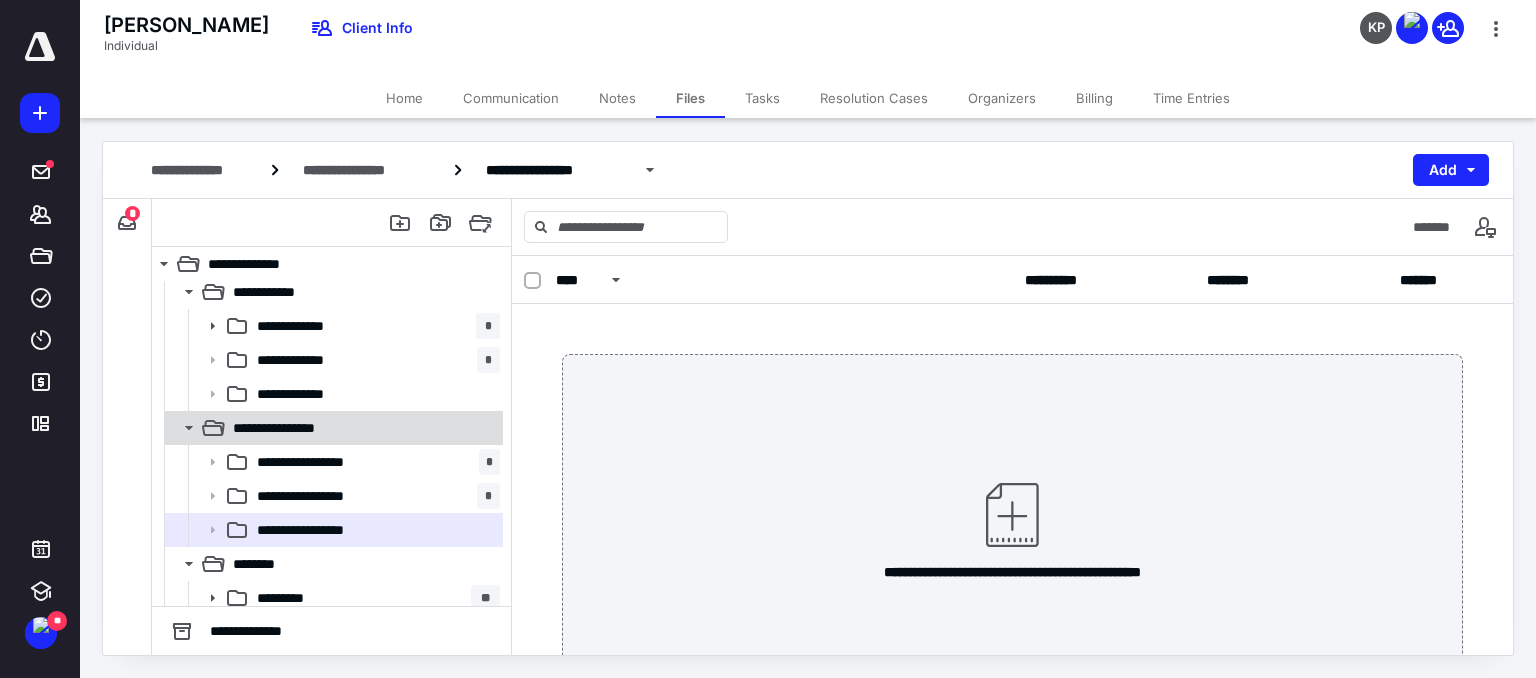 scroll, scrollTop: 0, scrollLeft: 0, axis: both 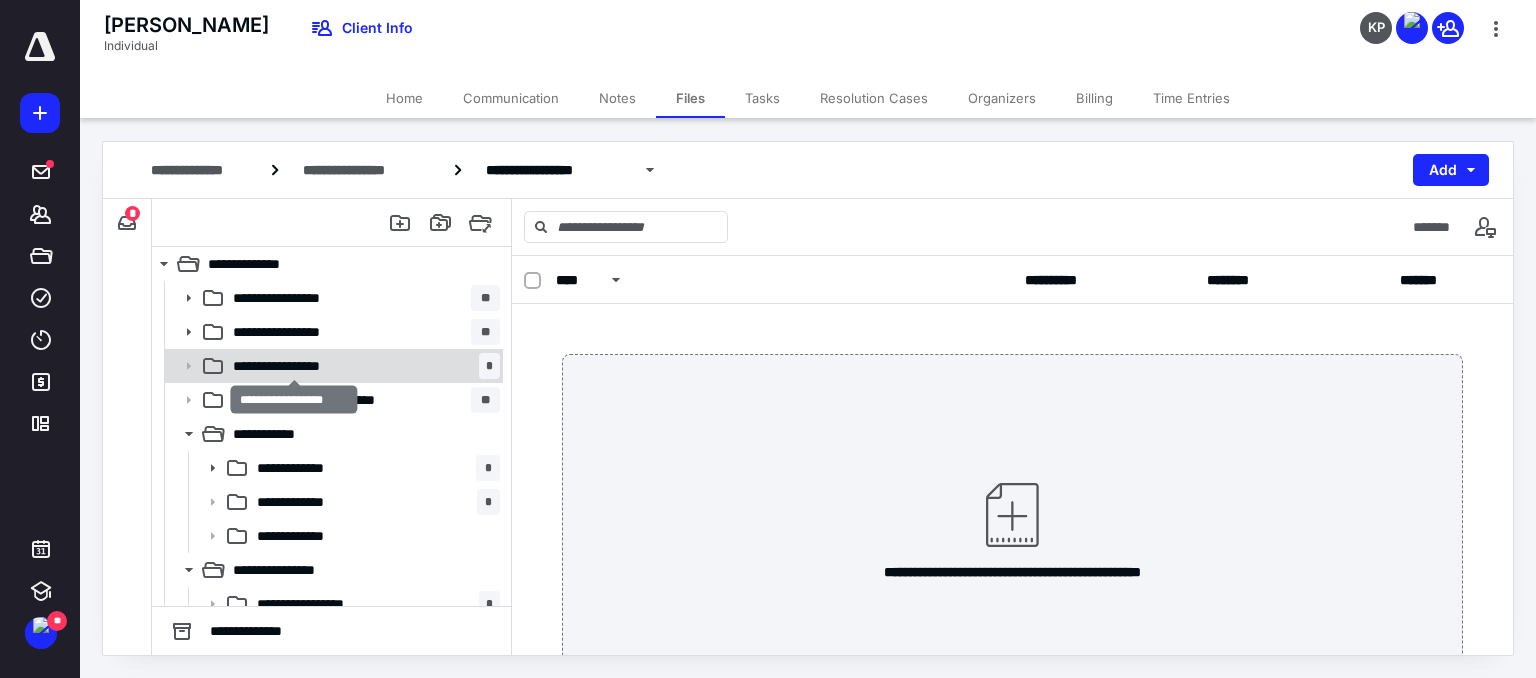 click on "**********" at bounding box center (294, 366) 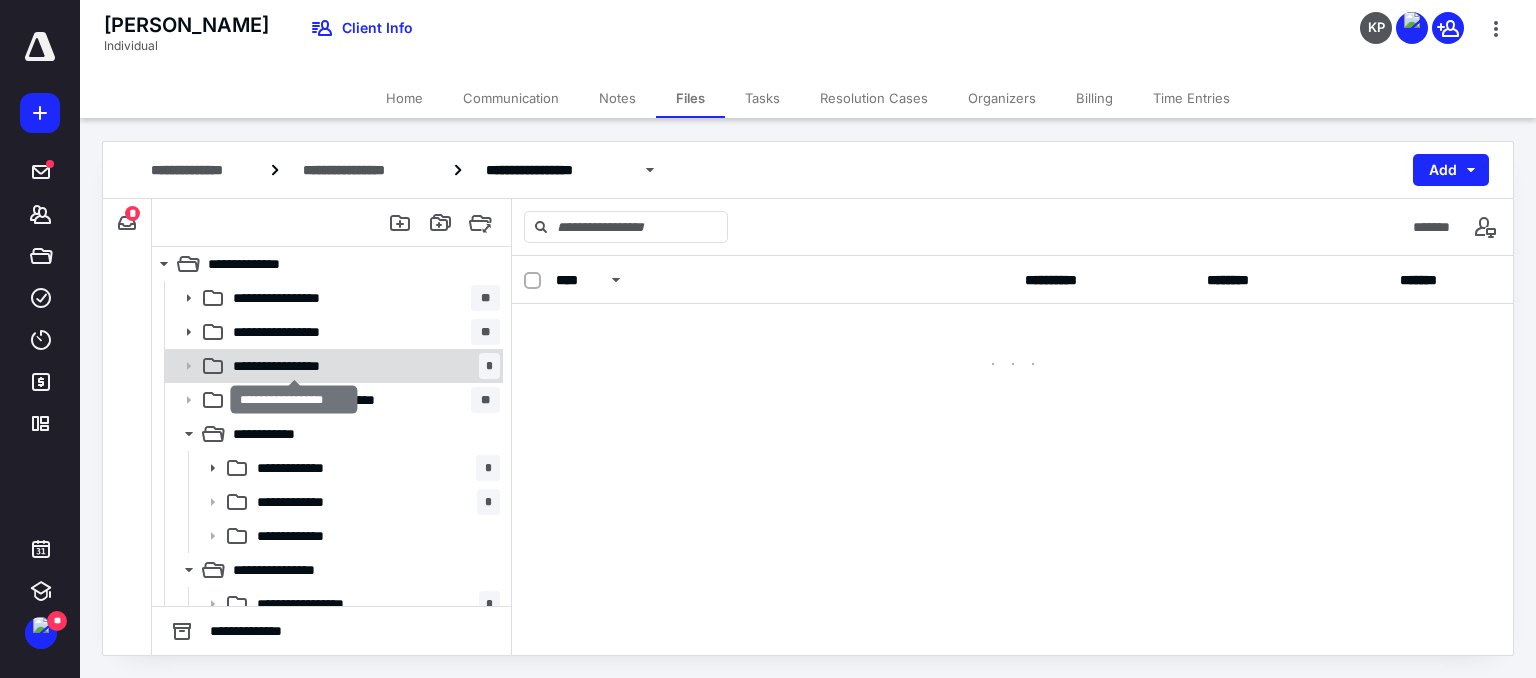 click on "**********" at bounding box center [294, 366] 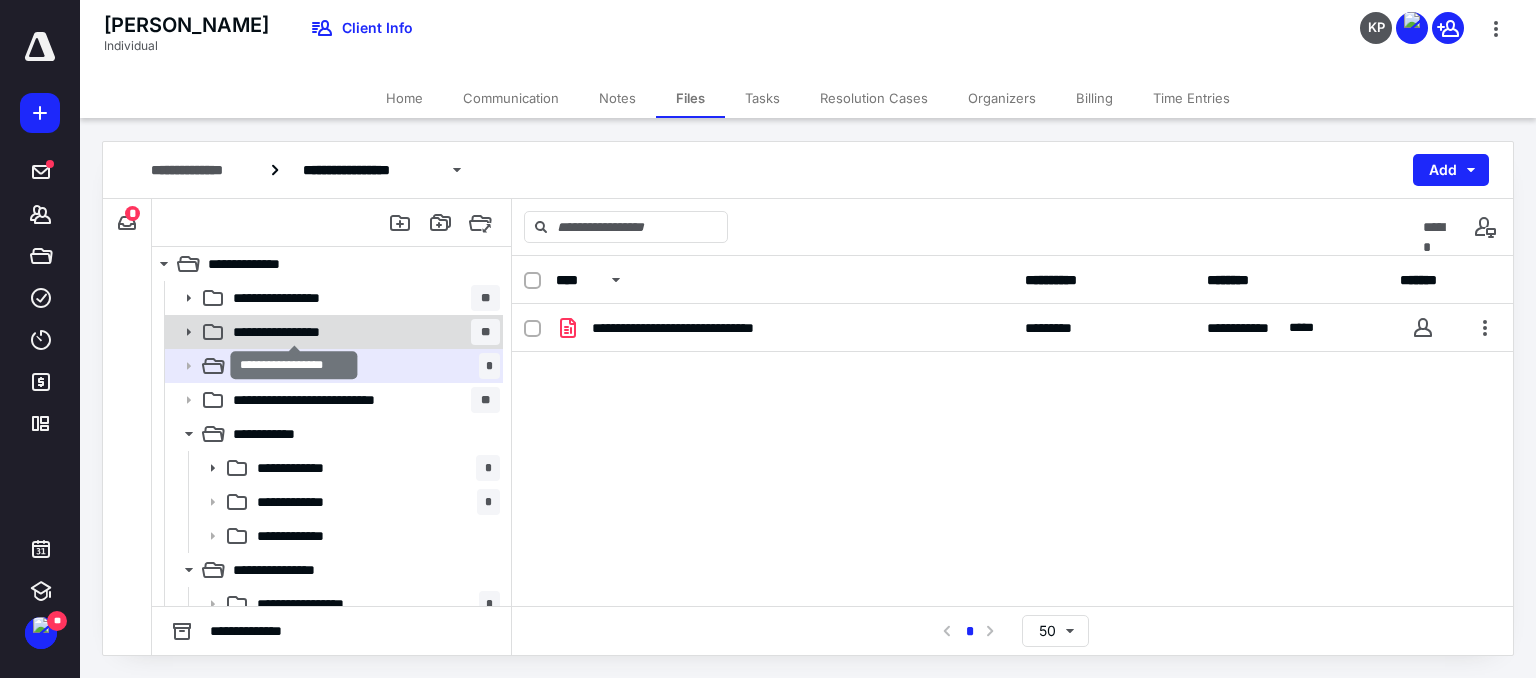 click on "**********" at bounding box center (295, 332) 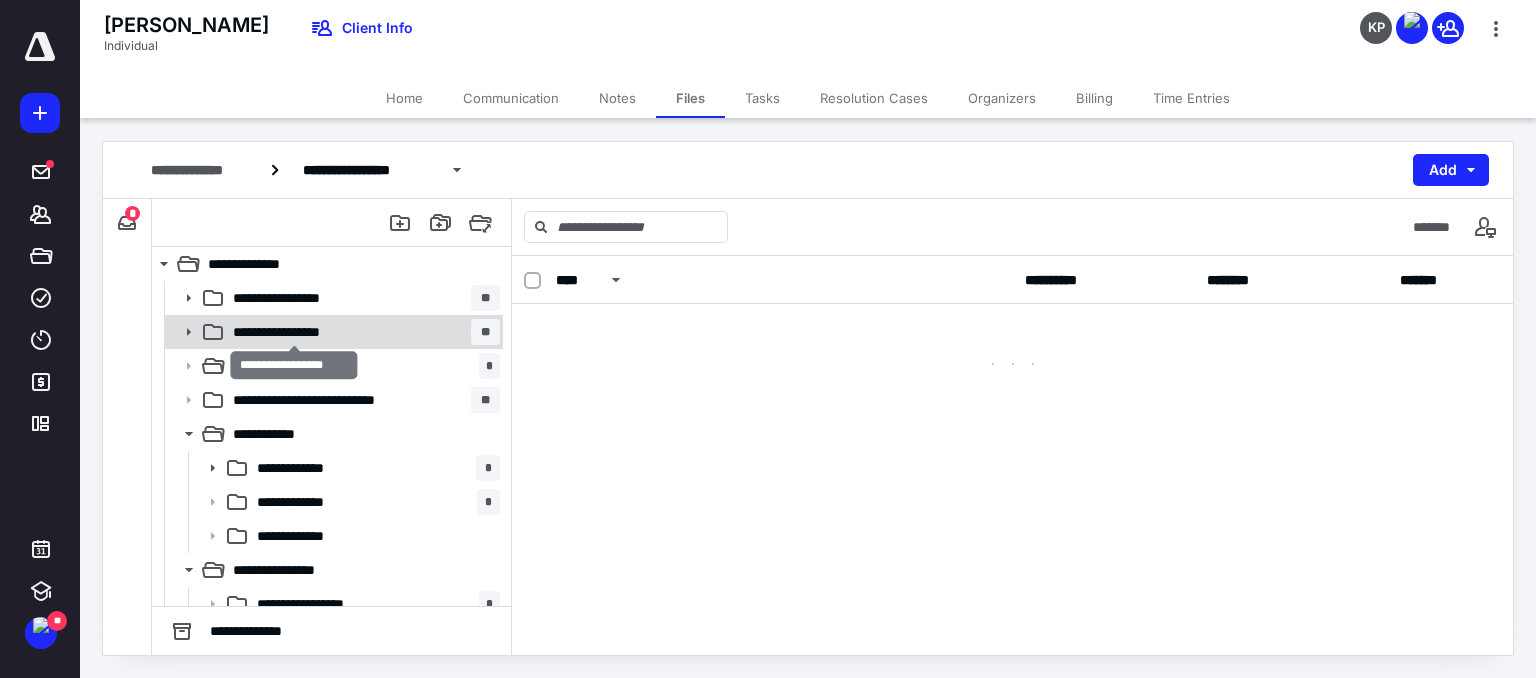 click on "**********" at bounding box center (295, 332) 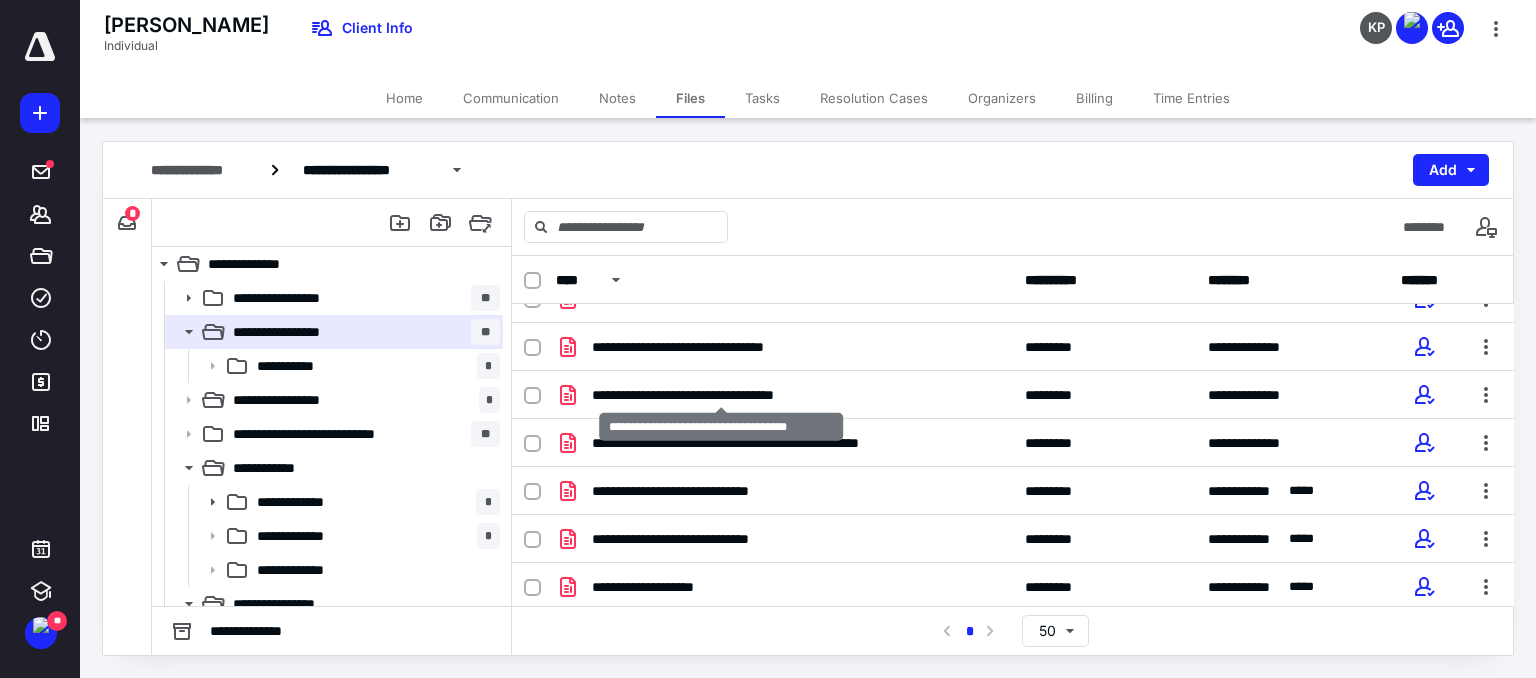 scroll, scrollTop: 223, scrollLeft: 0, axis: vertical 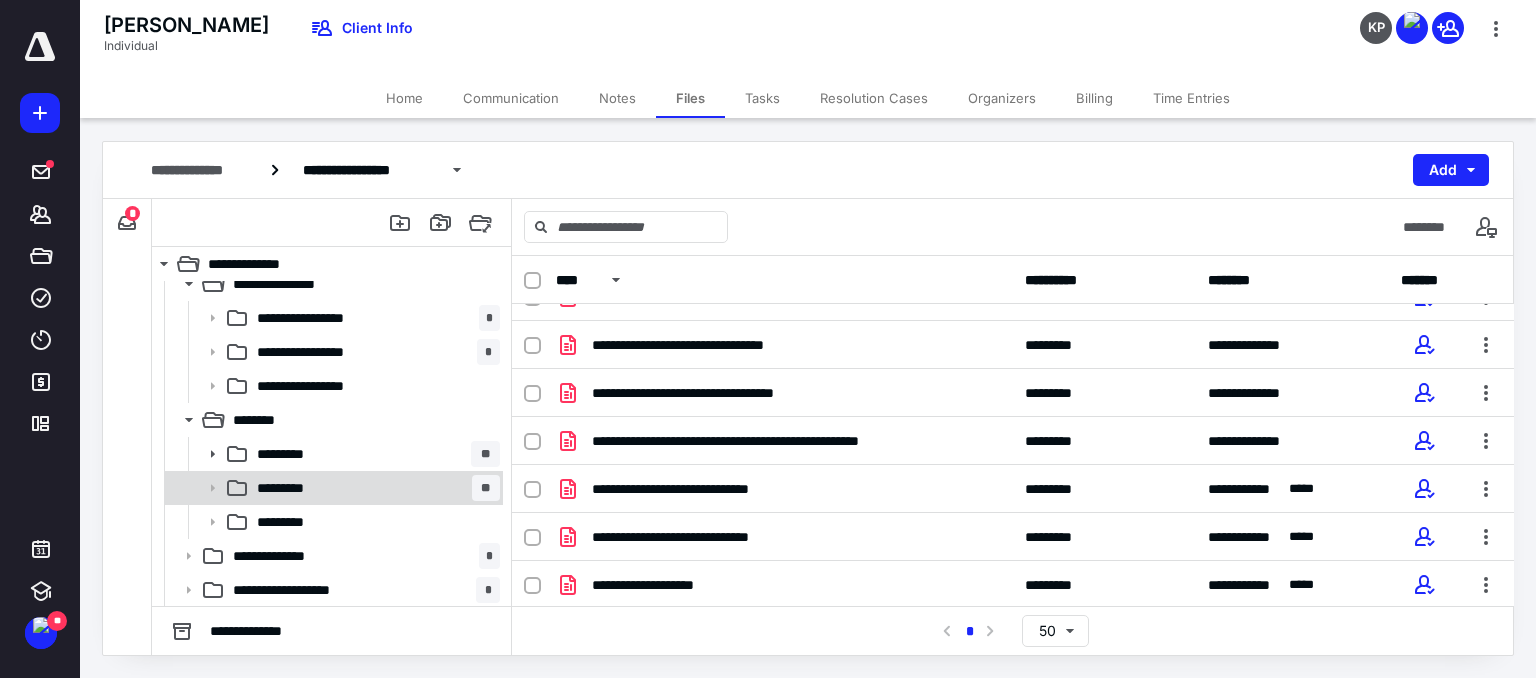 click on "********* **" at bounding box center (374, 488) 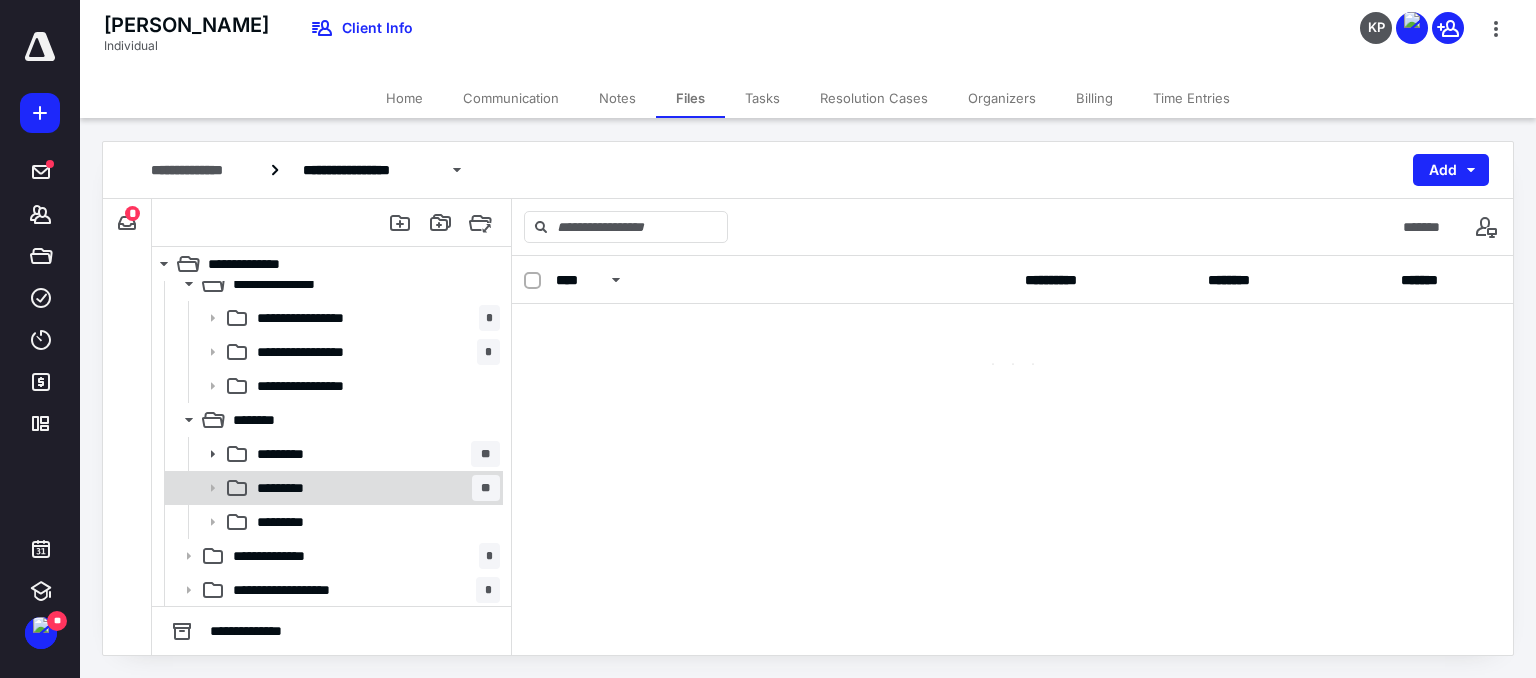 scroll, scrollTop: 0, scrollLeft: 0, axis: both 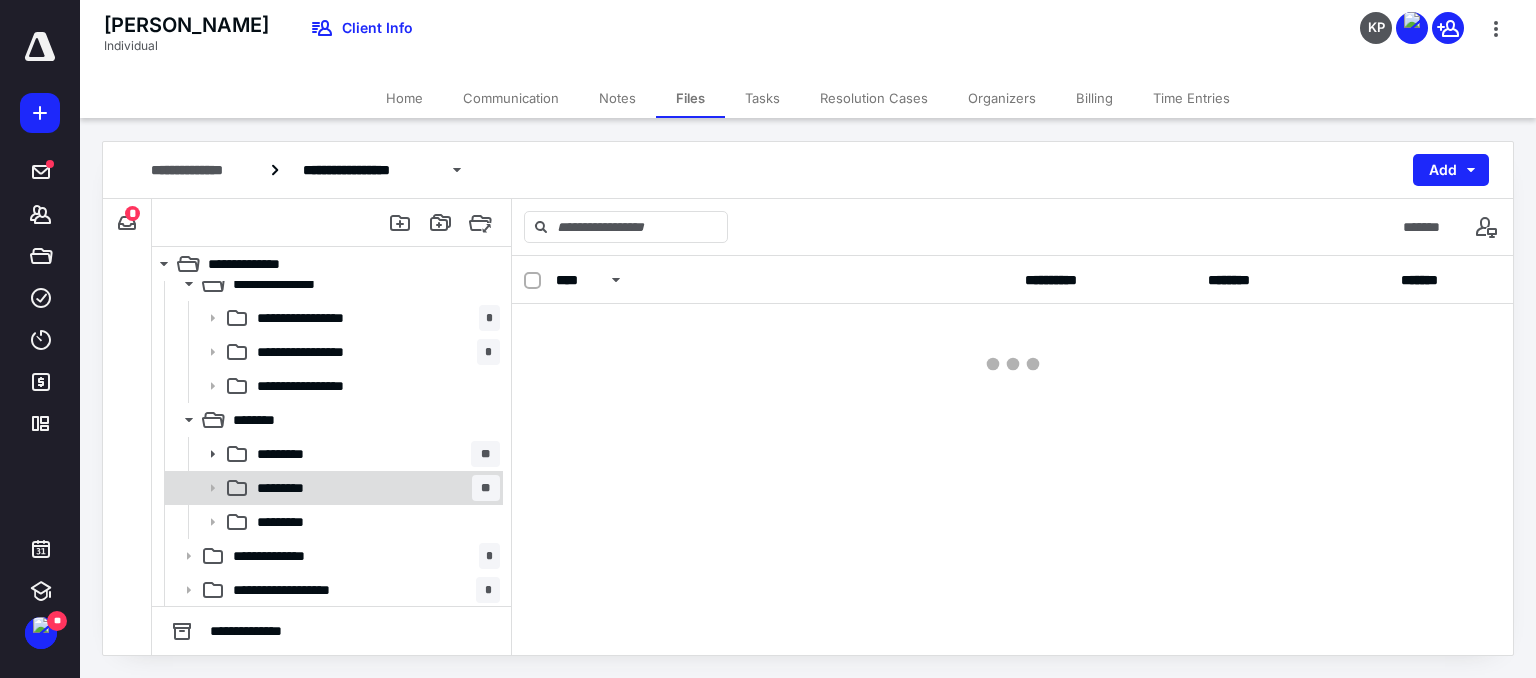 click on "********* **" at bounding box center (374, 488) 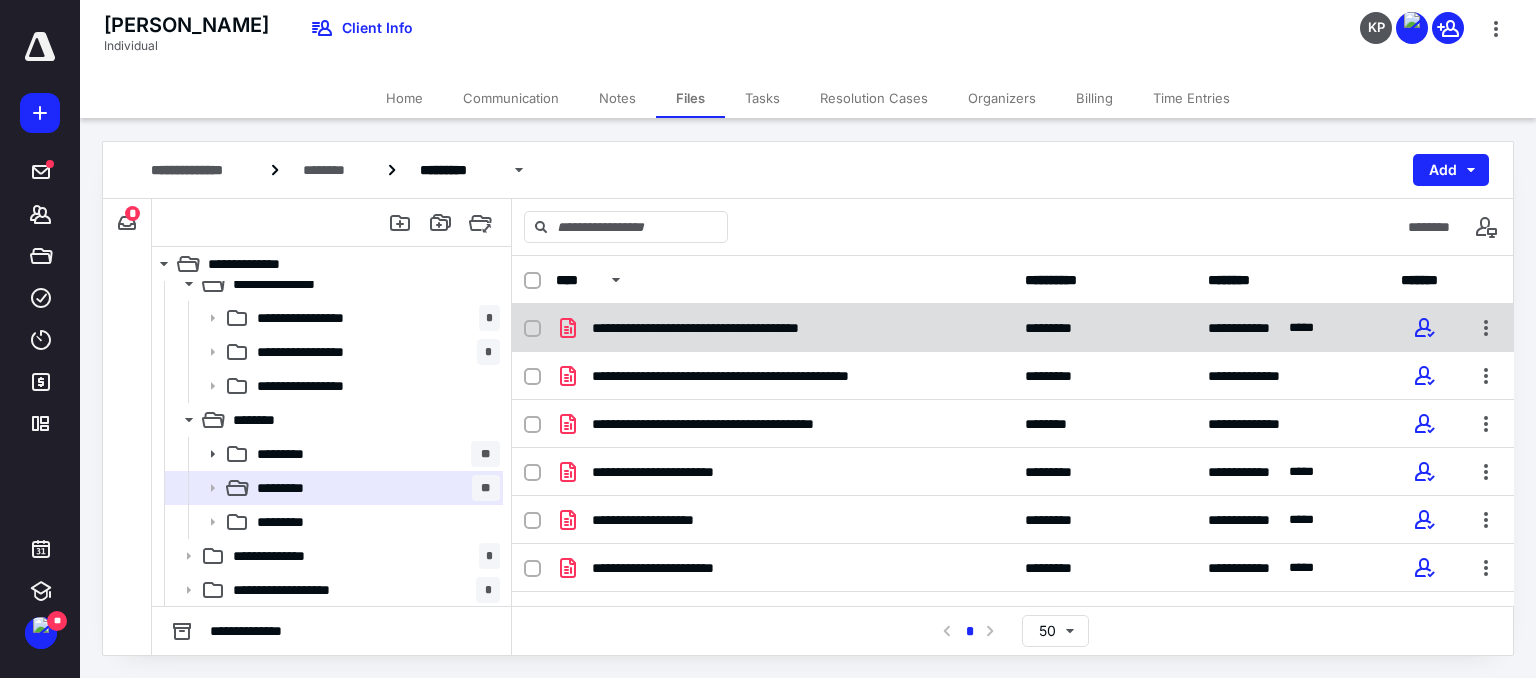 click on "**********" at bounding box center (1013, 328) 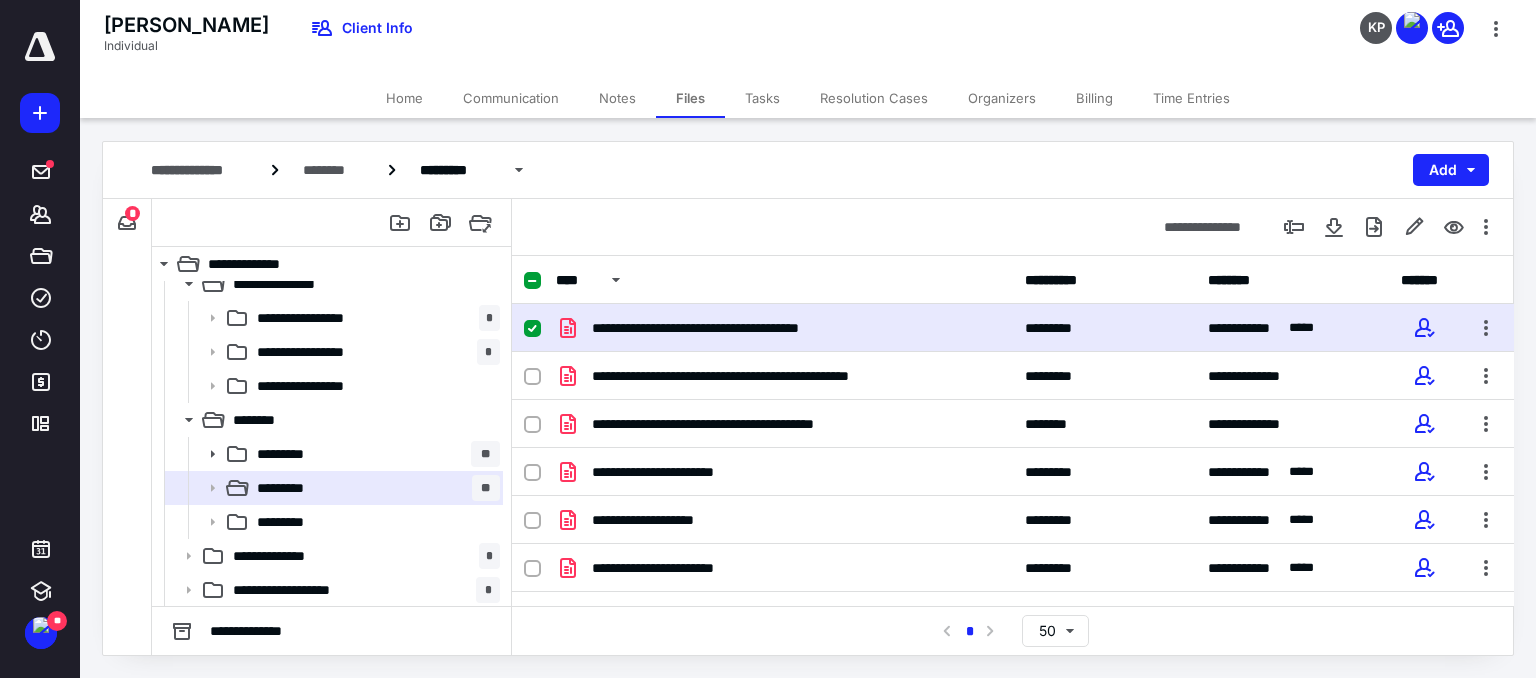 click on "**********" at bounding box center [1013, 328] 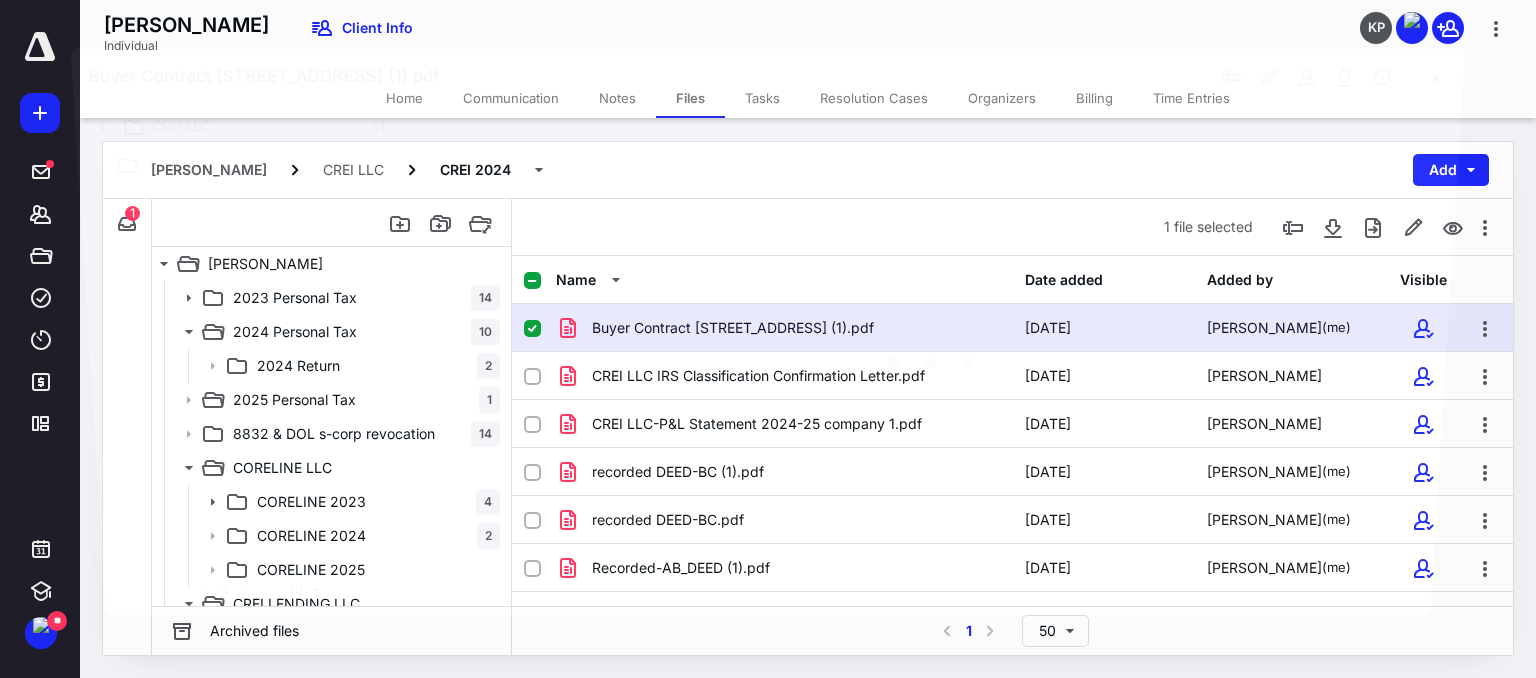 scroll, scrollTop: 320, scrollLeft: 0, axis: vertical 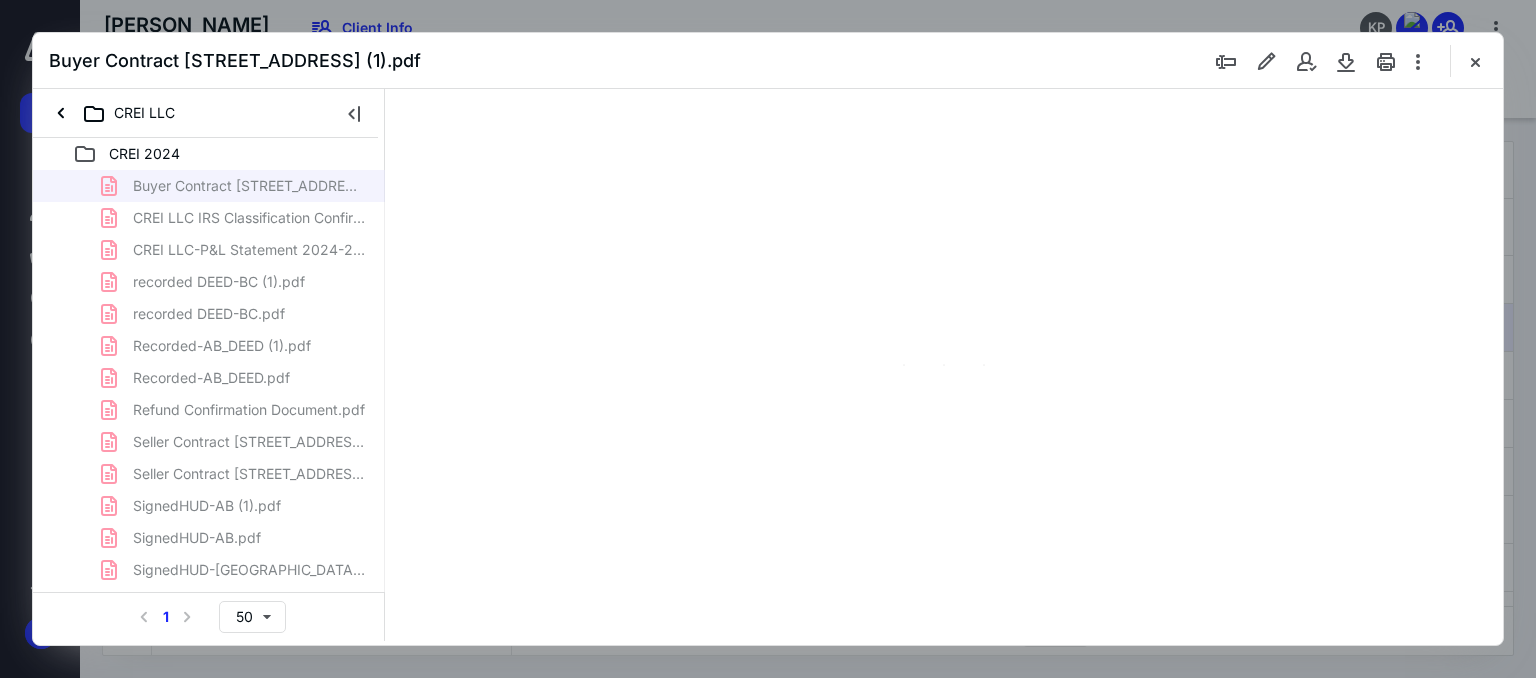 type on "60" 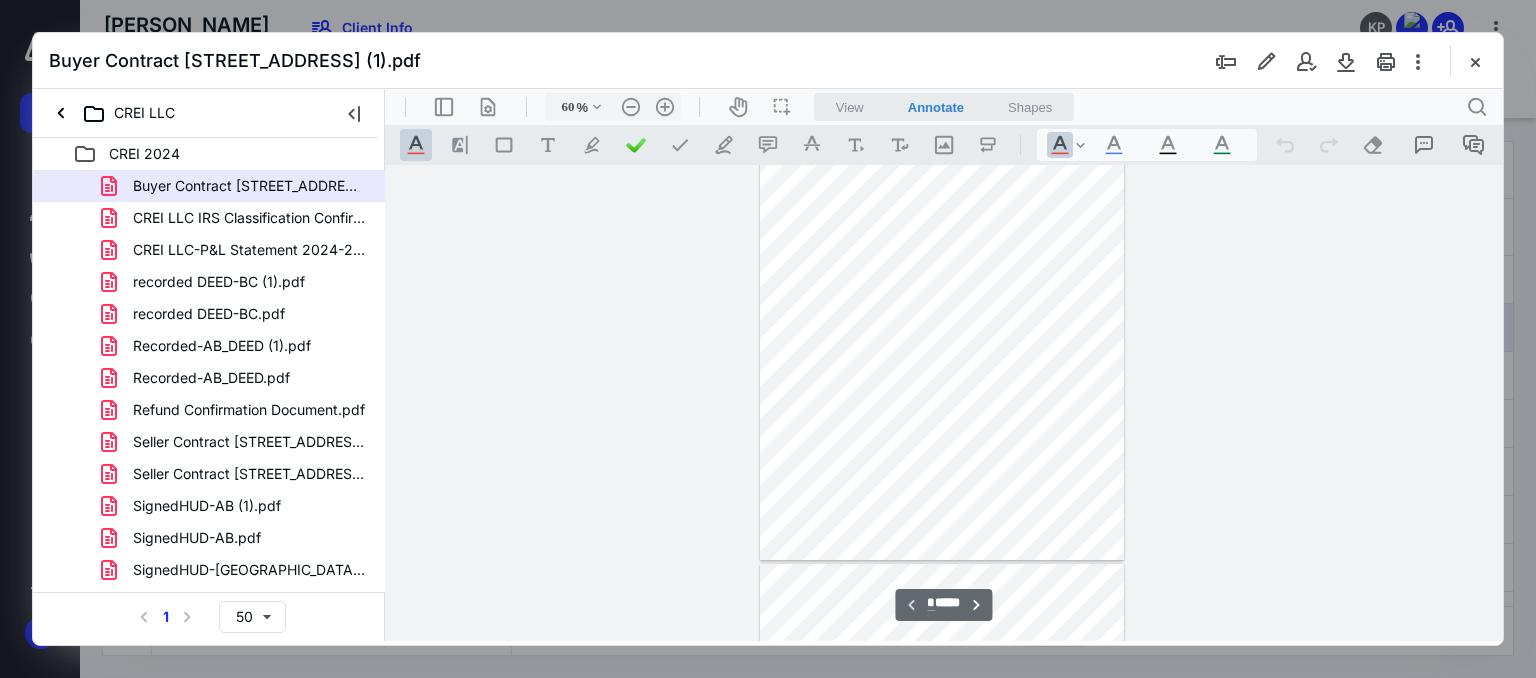 scroll, scrollTop: 0, scrollLeft: 0, axis: both 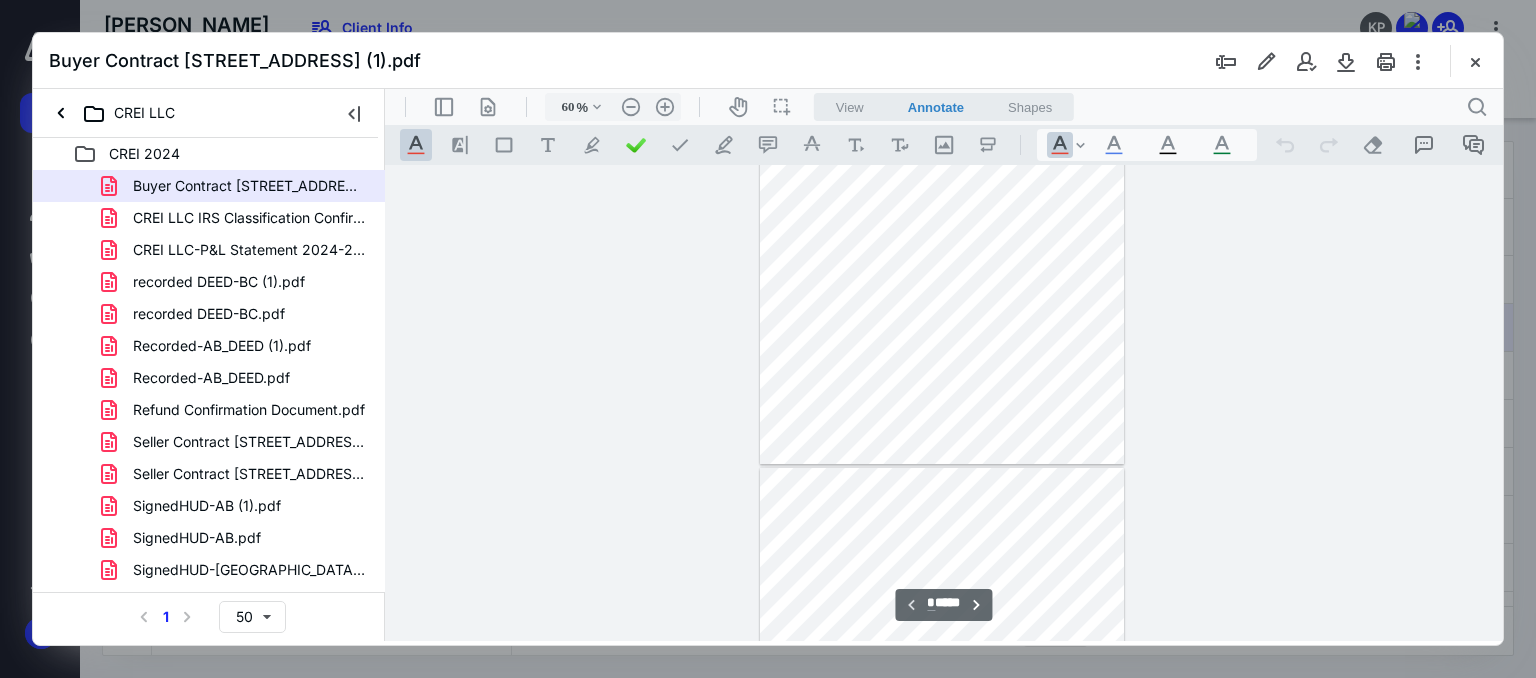 type on "*" 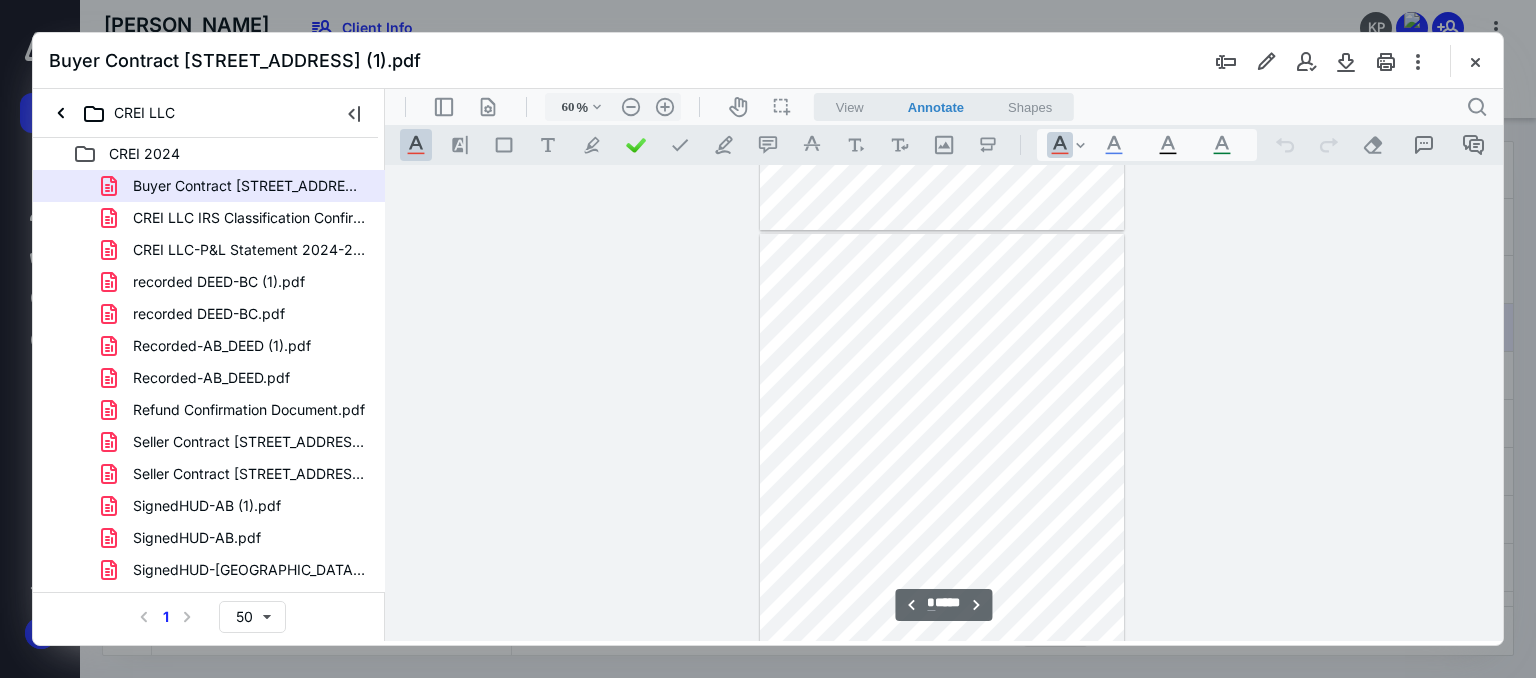 scroll, scrollTop: 408, scrollLeft: 0, axis: vertical 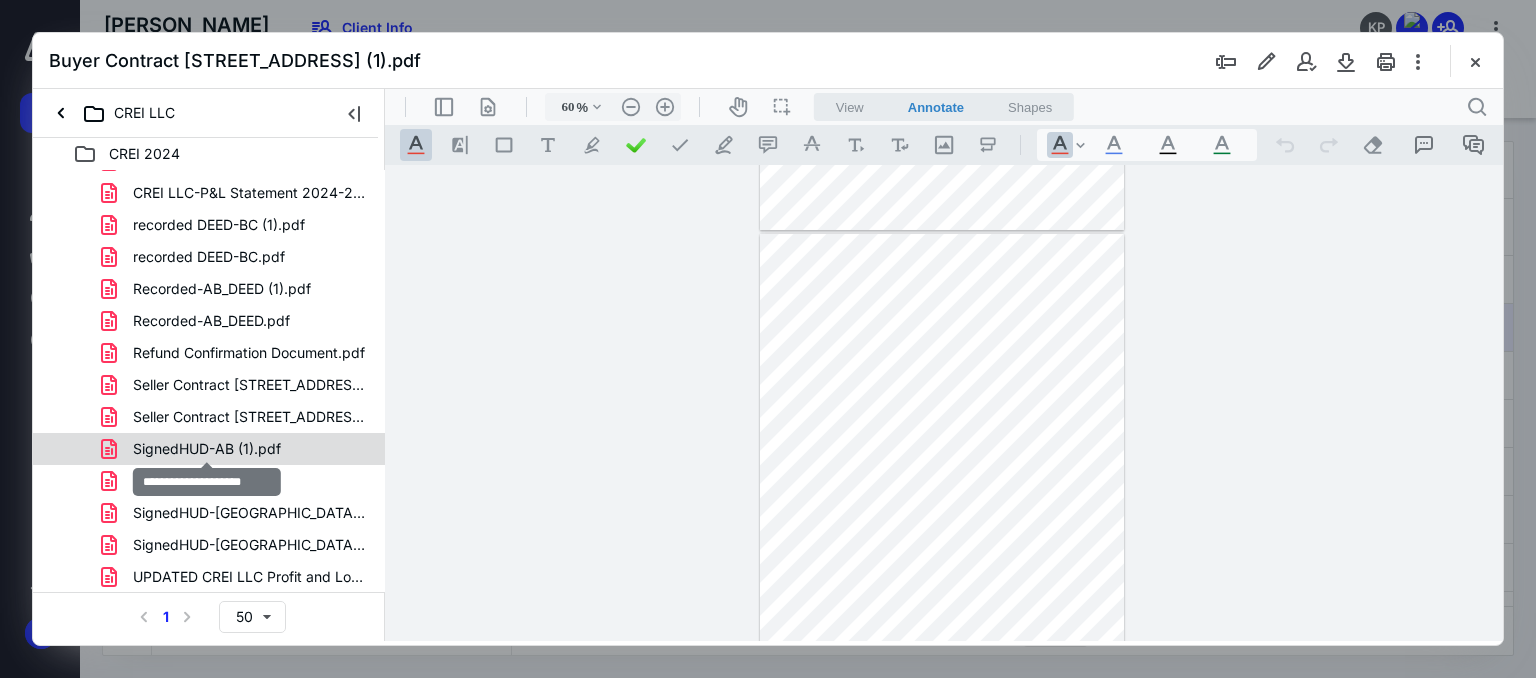 click on "SignedHUD-AB (1).pdf" at bounding box center (207, 449) 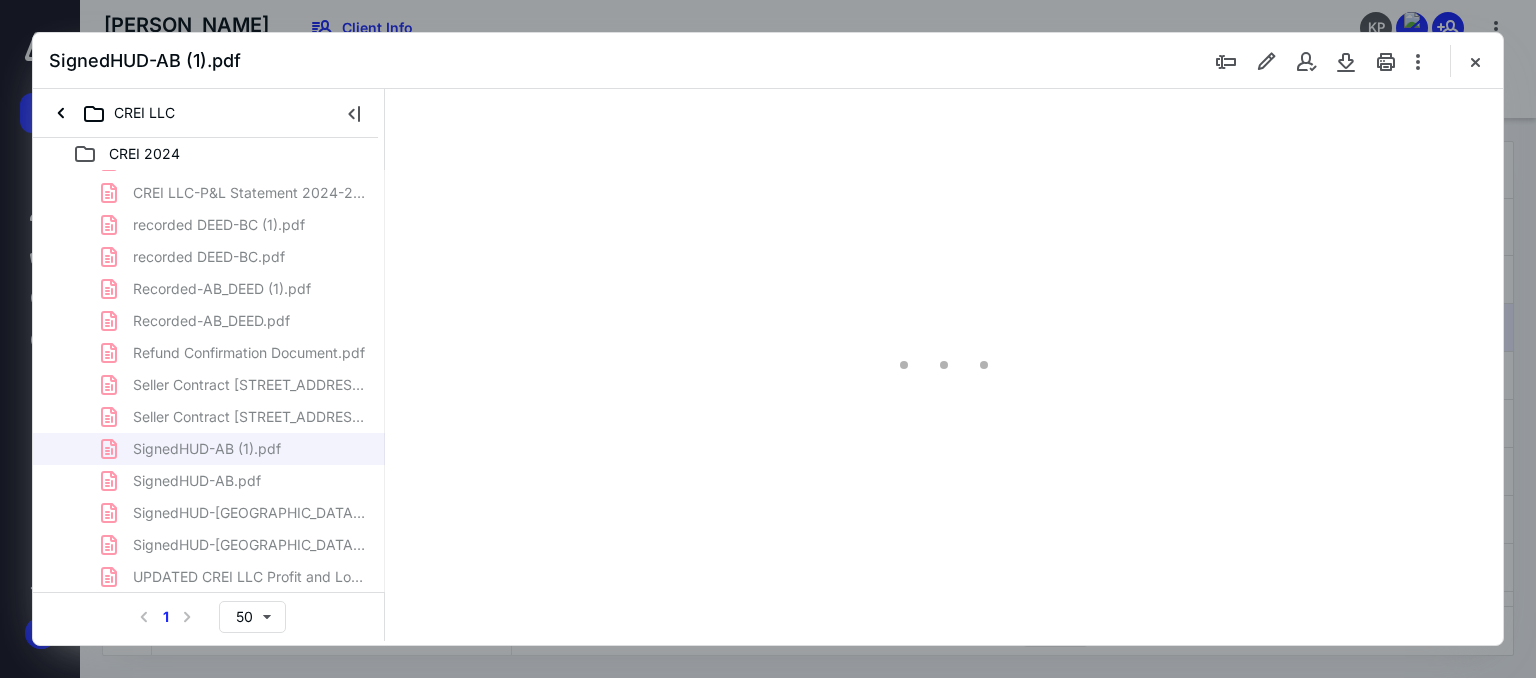 type on "60" 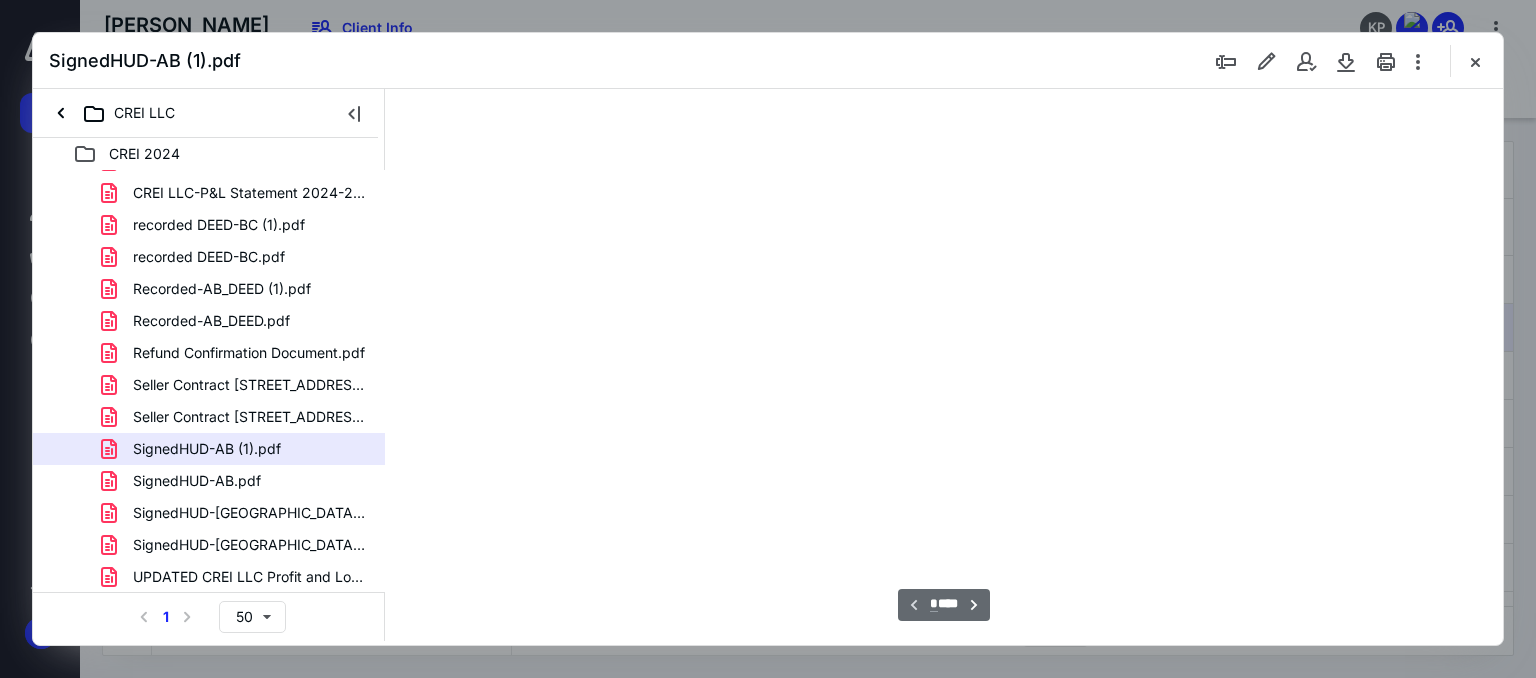 scroll, scrollTop: 78, scrollLeft: 0, axis: vertical 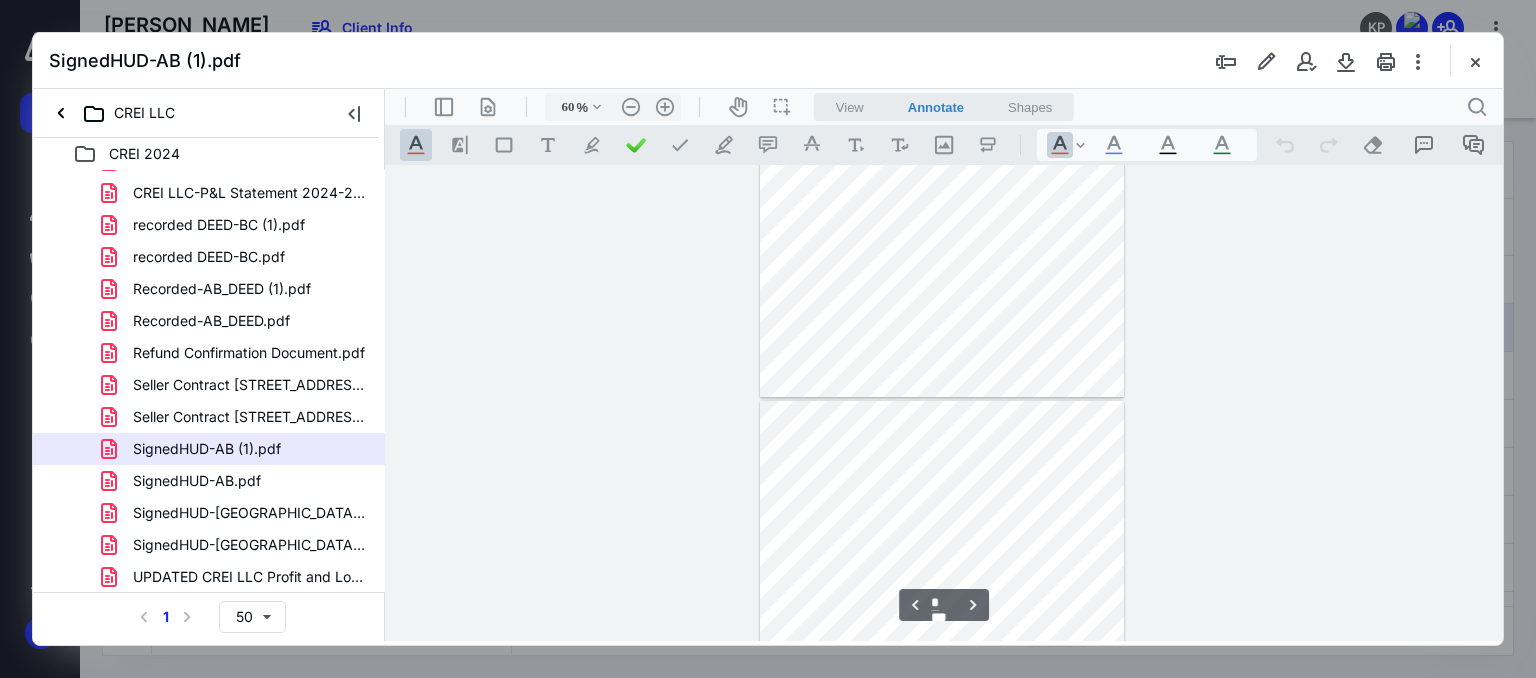 type on "*" 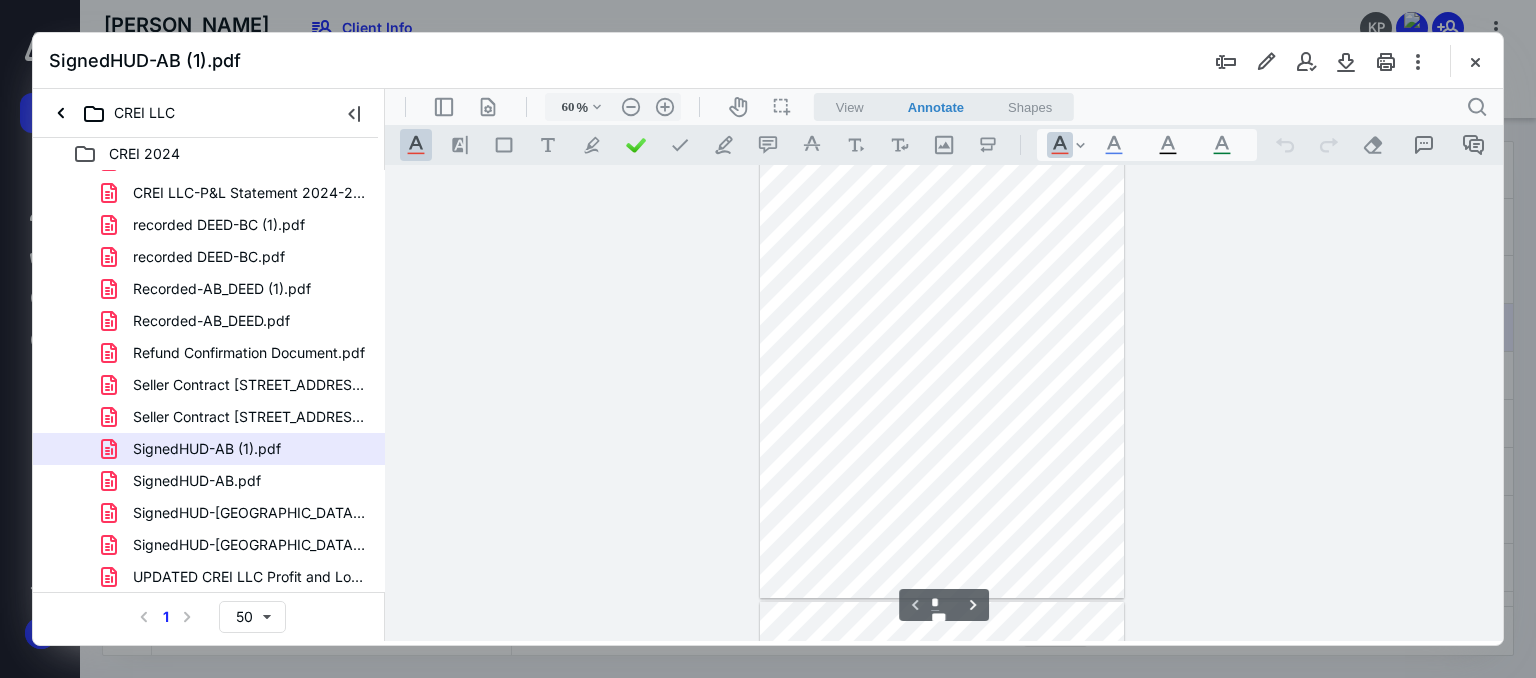 scroll, scrollTop: 0, scrollLeft: 0, axis: both 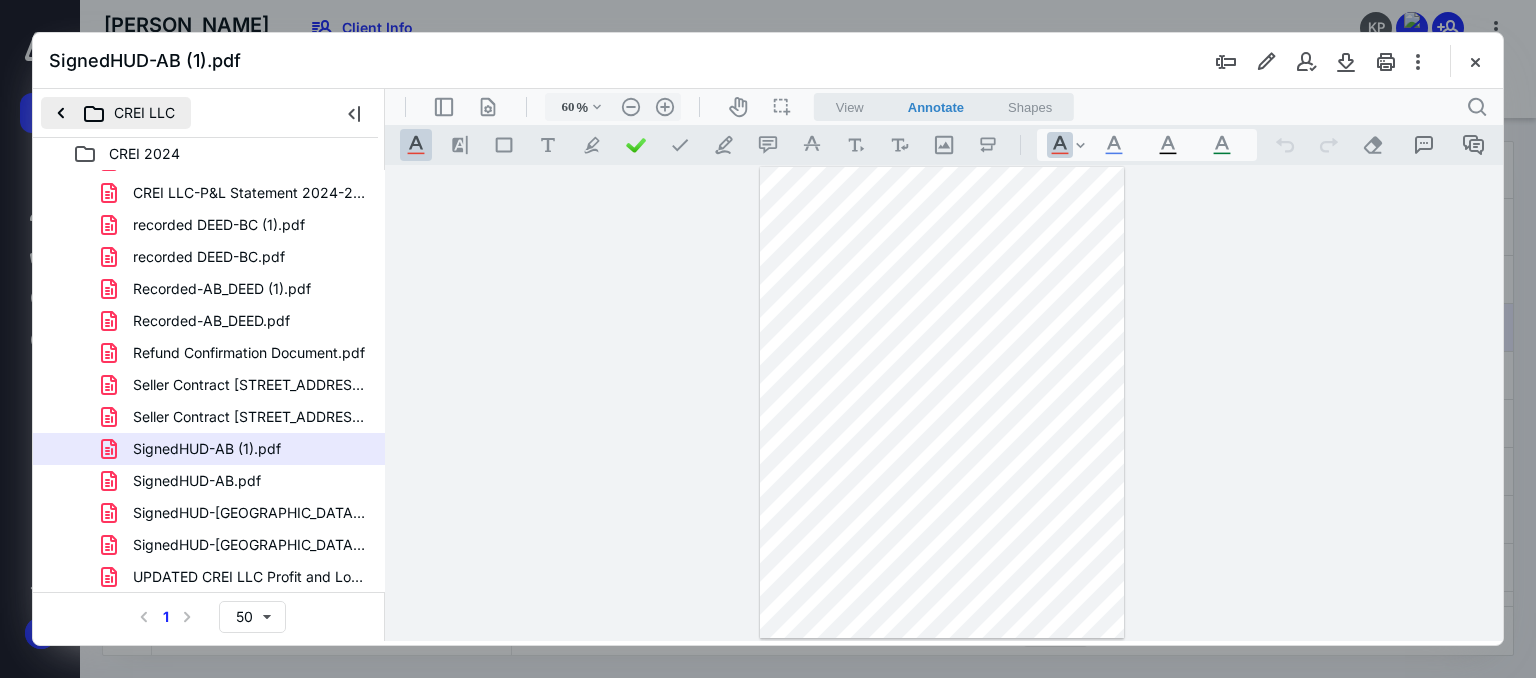 click on "CREI LLC" at bounding box center (116, 113) 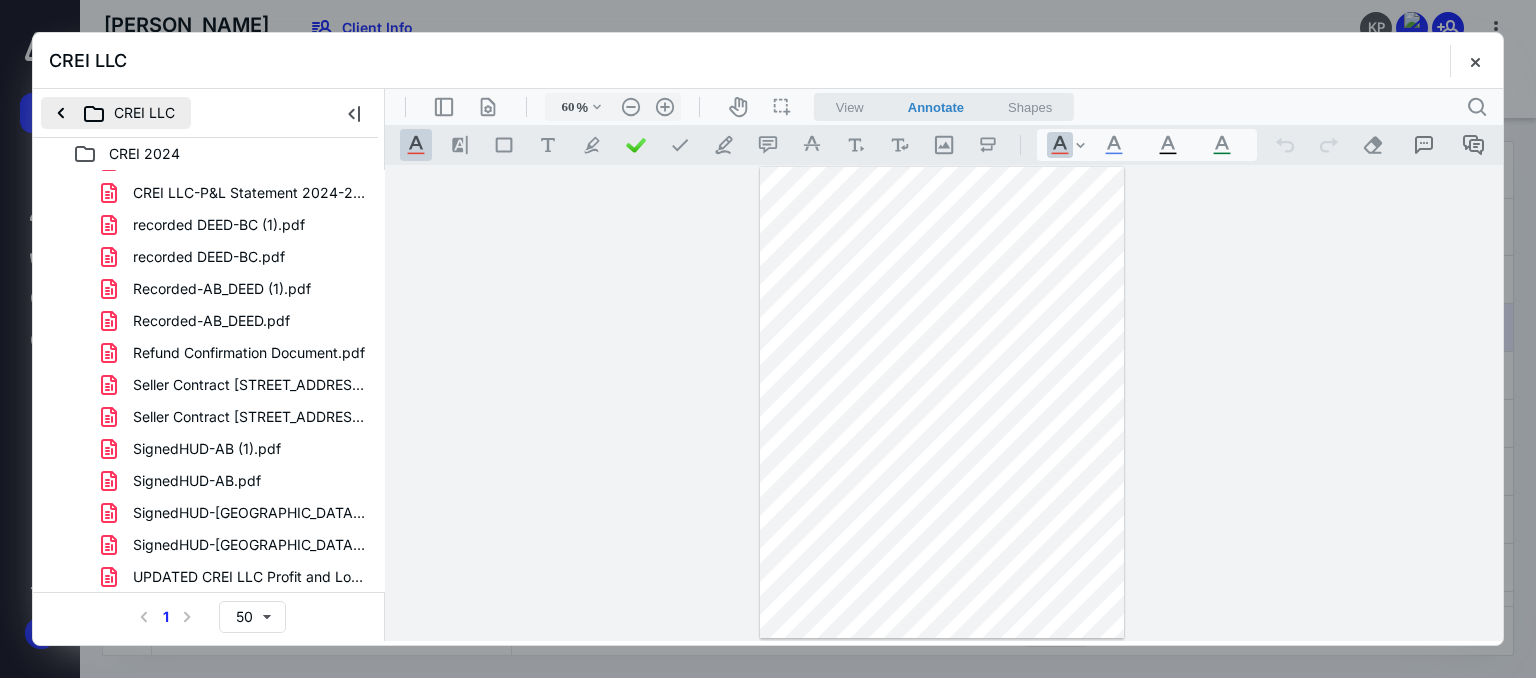 scroll, scrollTop: 0, scrollLeft: 0, axis: both 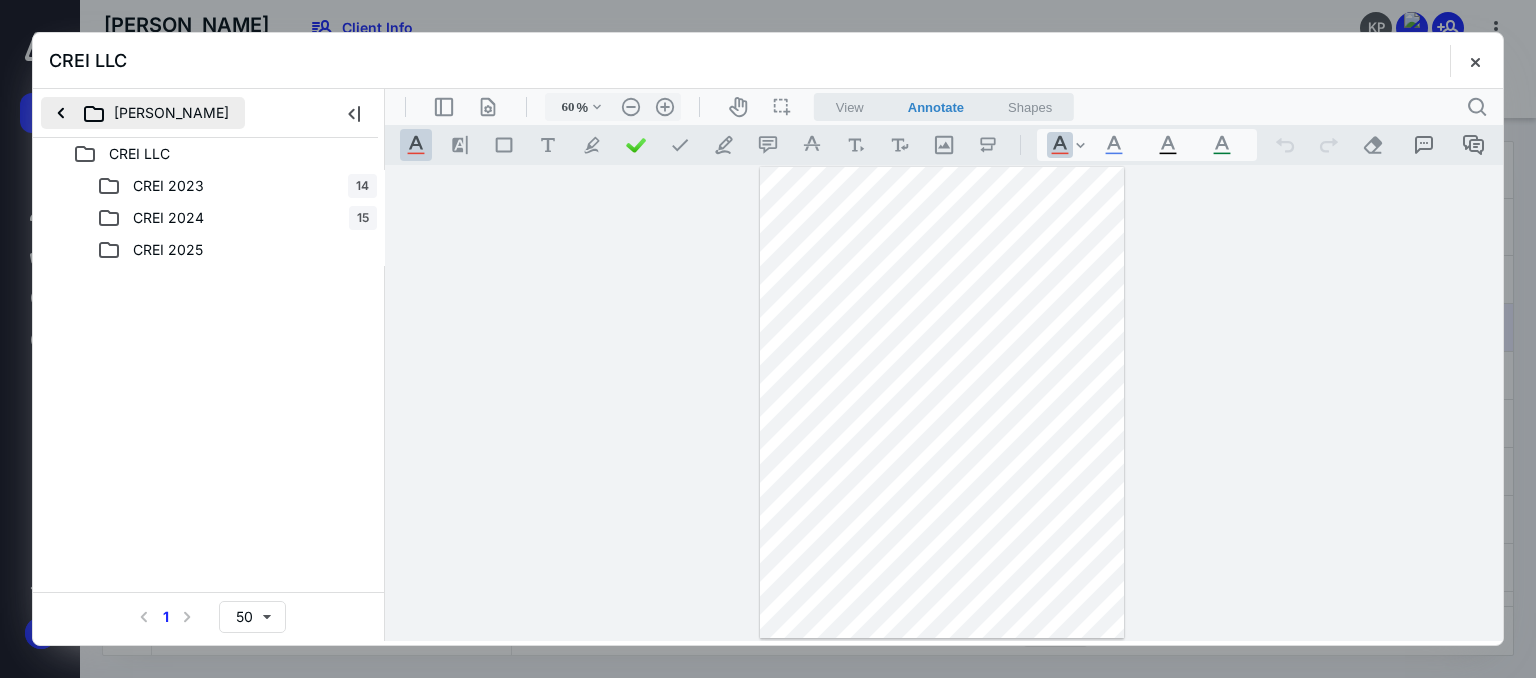 click on "[PERSON_NAME]" at bounding box center (143, 113) 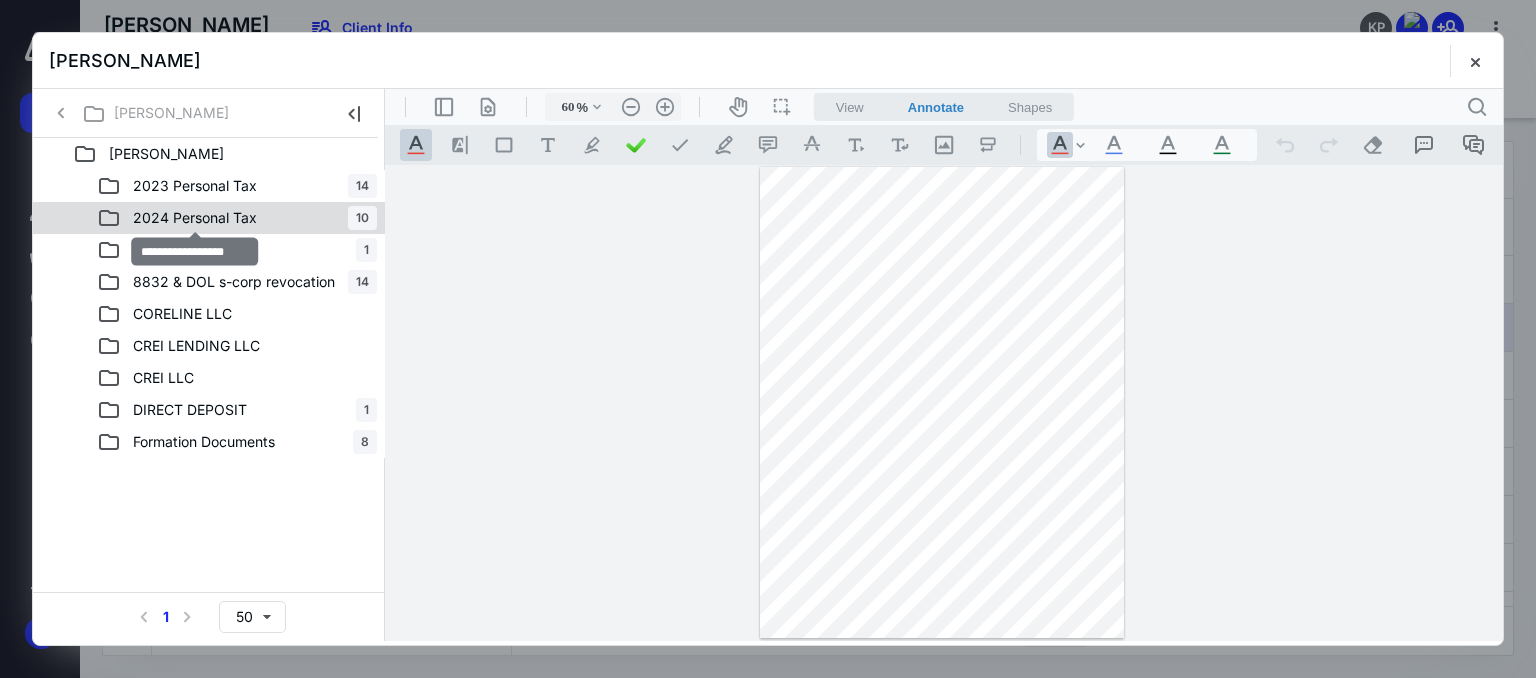 click on "2024 Personal Tax" at bounding box center [195, 218] 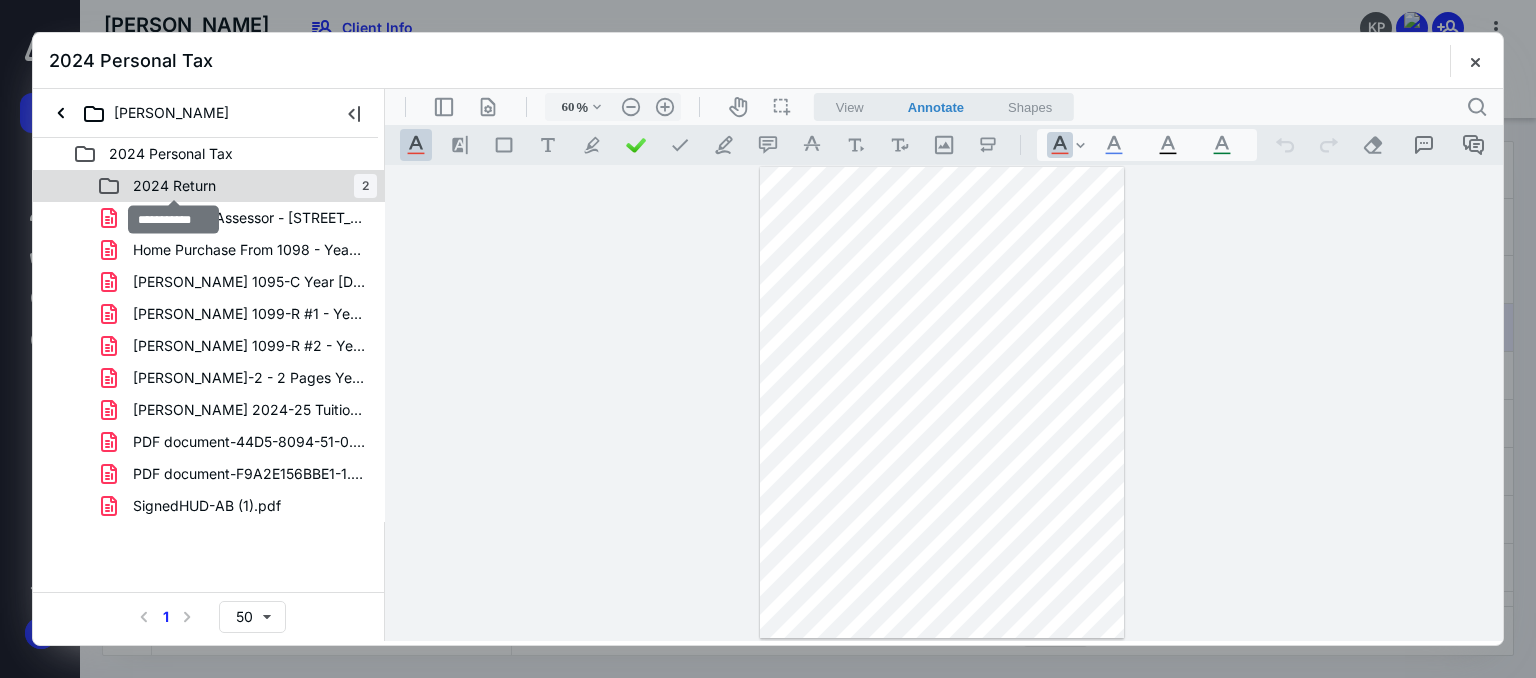 click on "2024 Return" at bounding box center (174, 186) 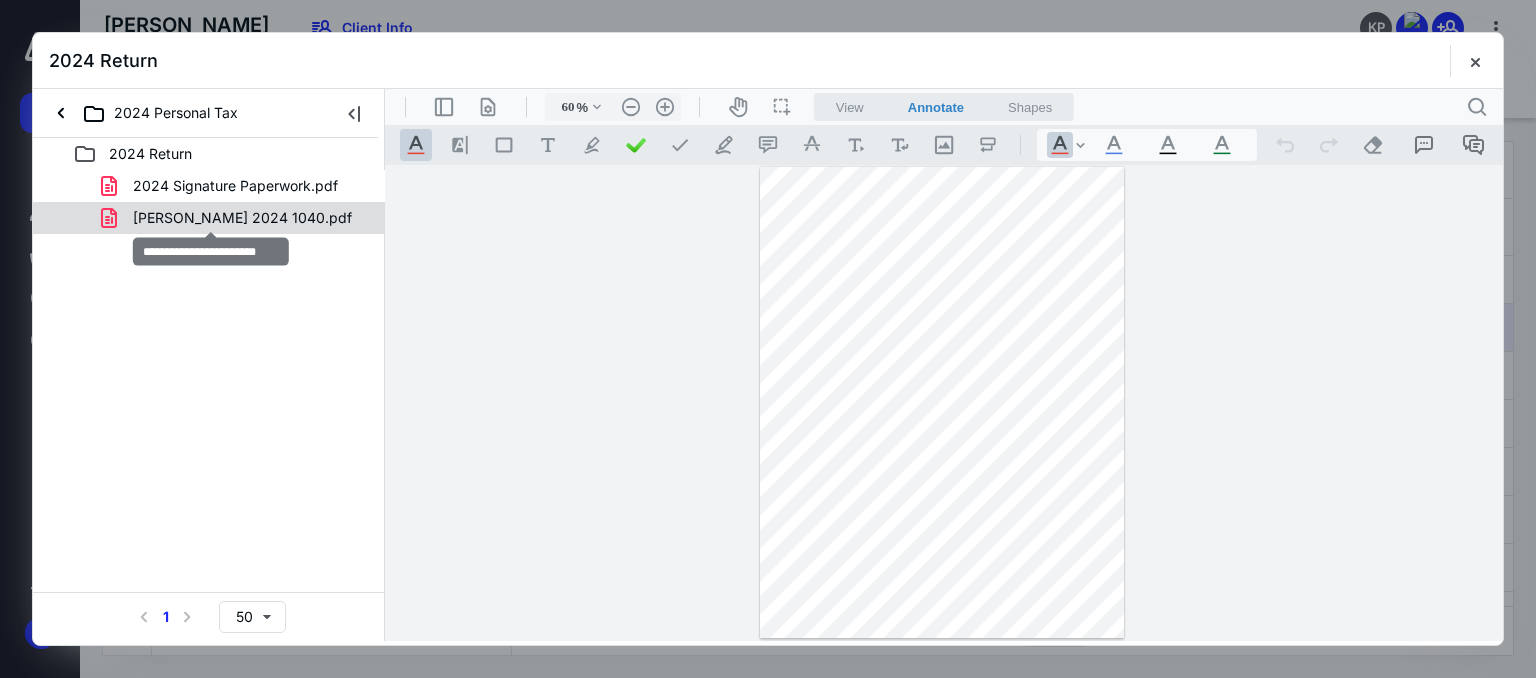 click on "[PERSON_NAME] 2024 1040.pdf" at bounding box center (242, 218) 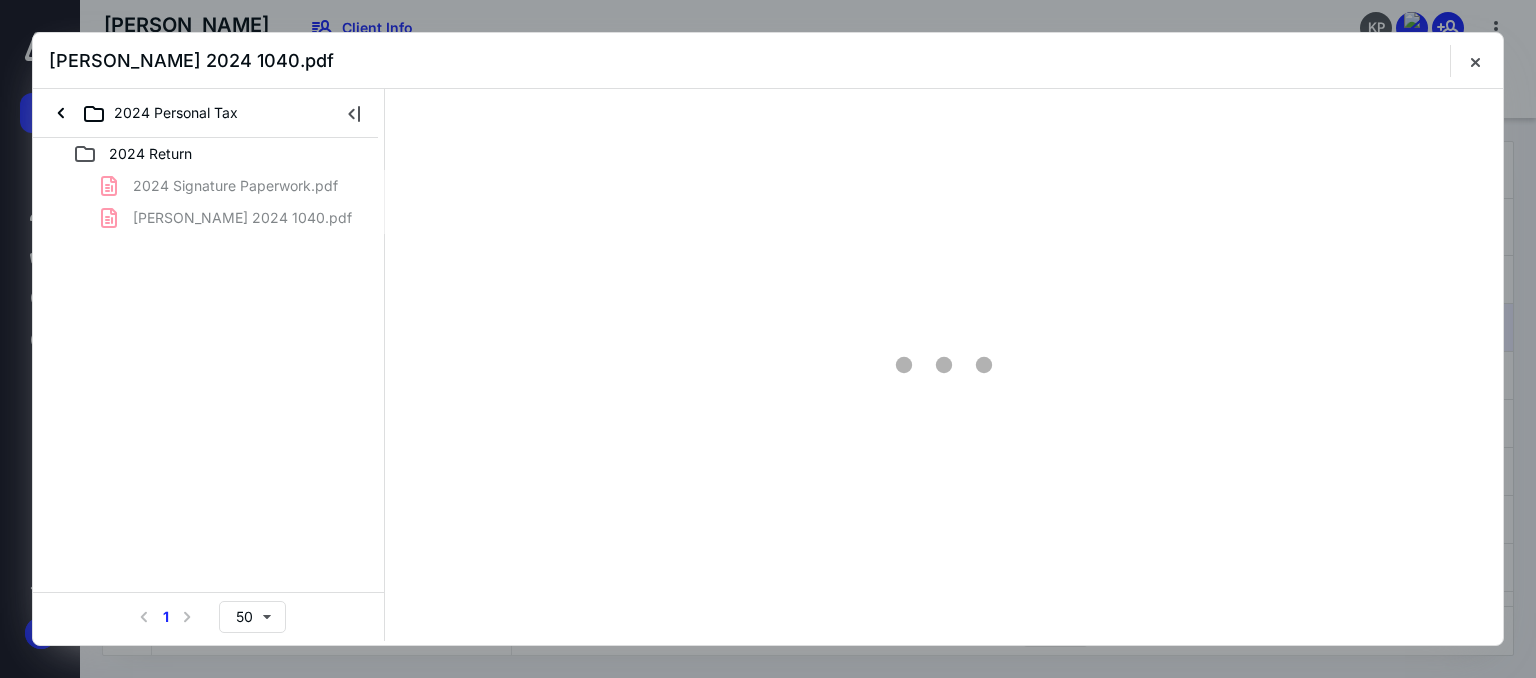 click on "2024 Signature Paperwork.pdf [PERSON_NAME] 2024 1040.pdf" at bounding box center [209, 202] 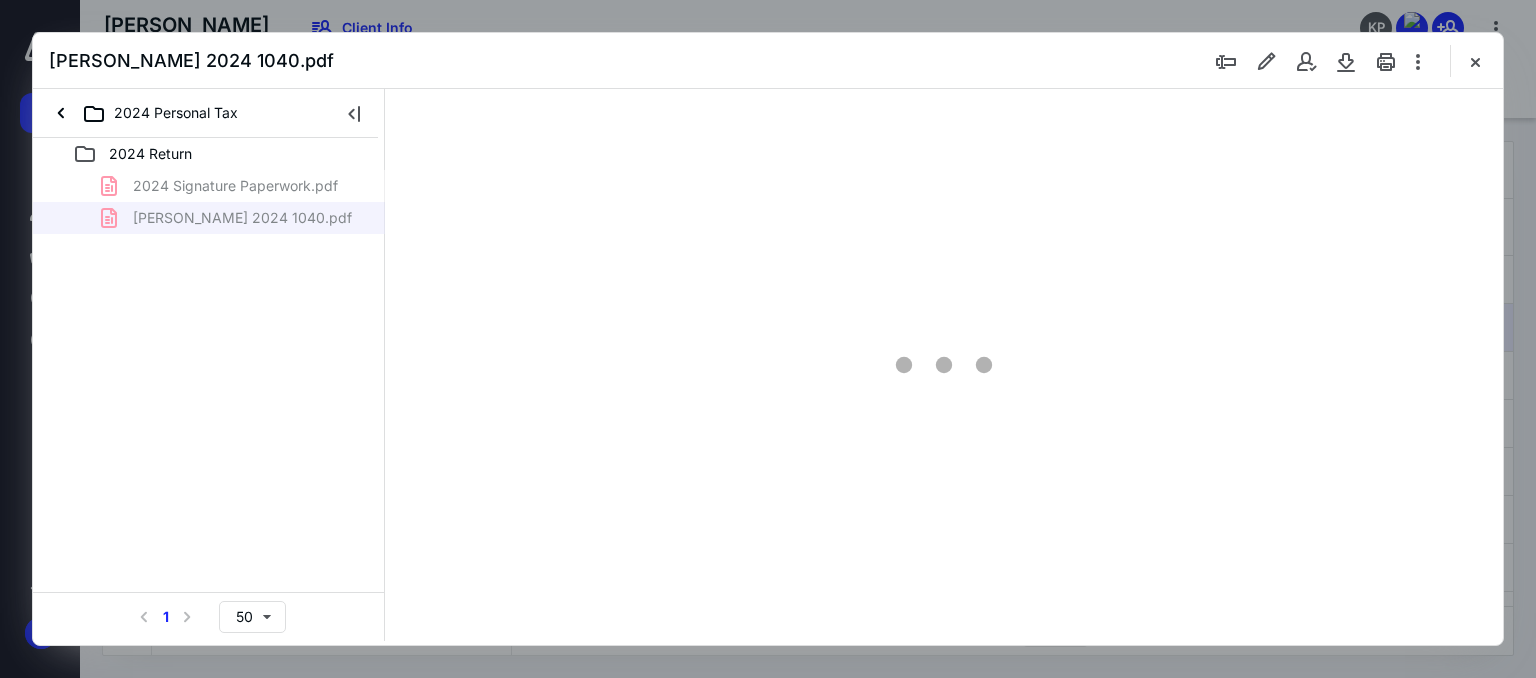 type on "57" 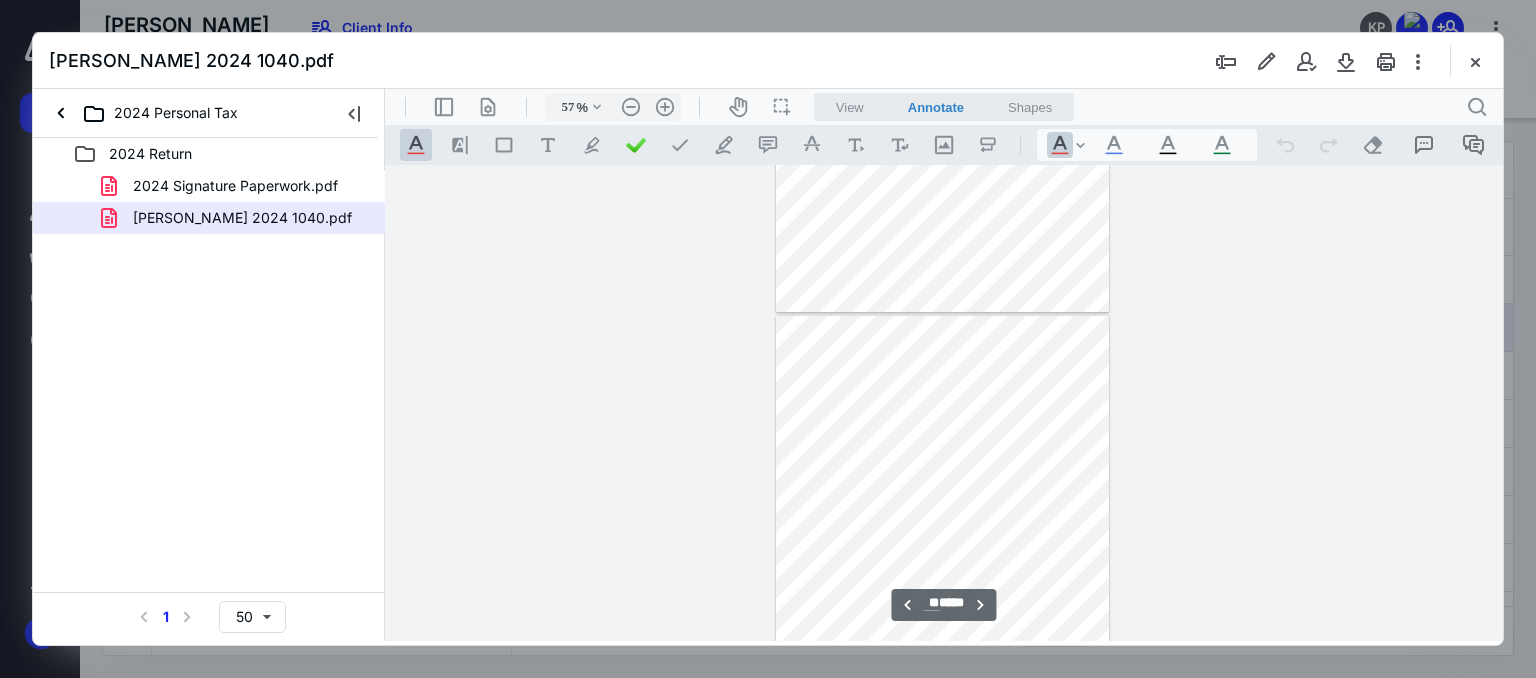 scroll, scrollTop: 5099, scrollLeft: 0, axis: vertical 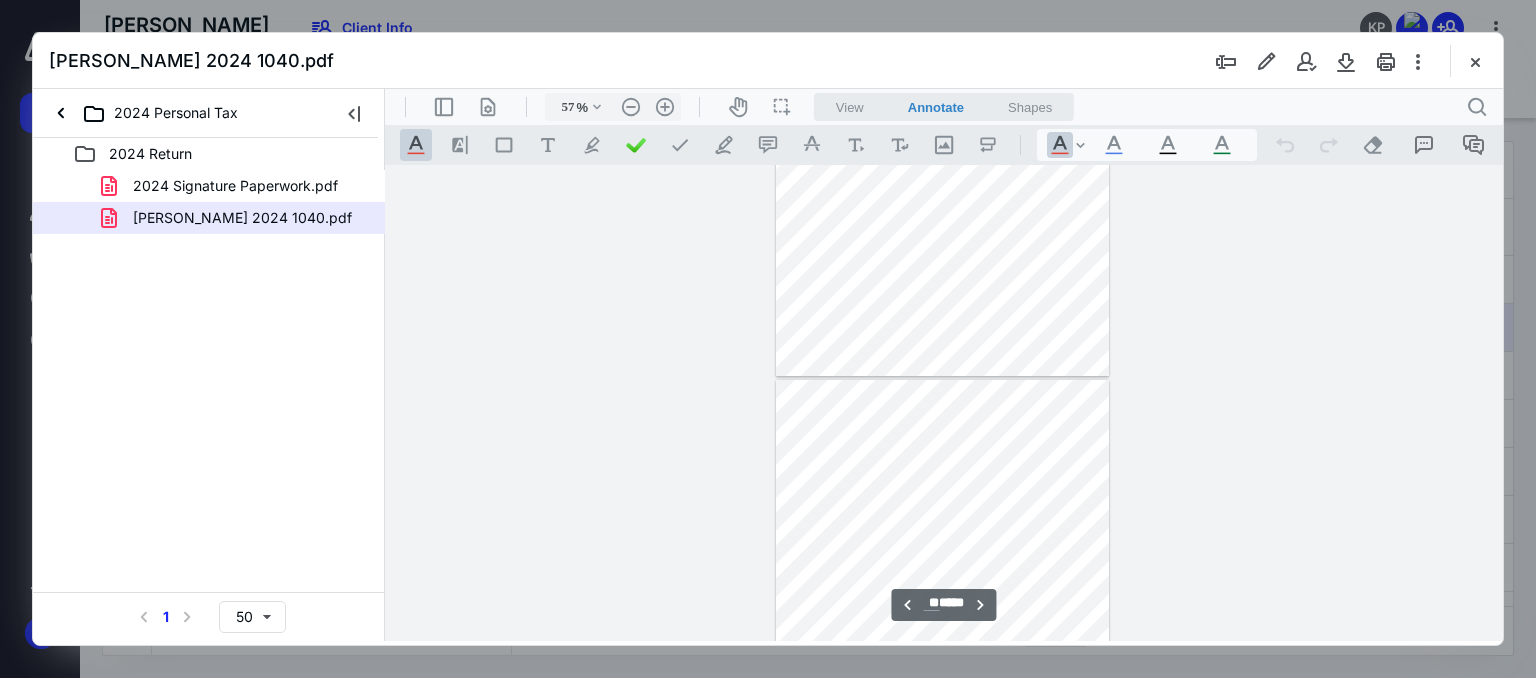 type on "**" 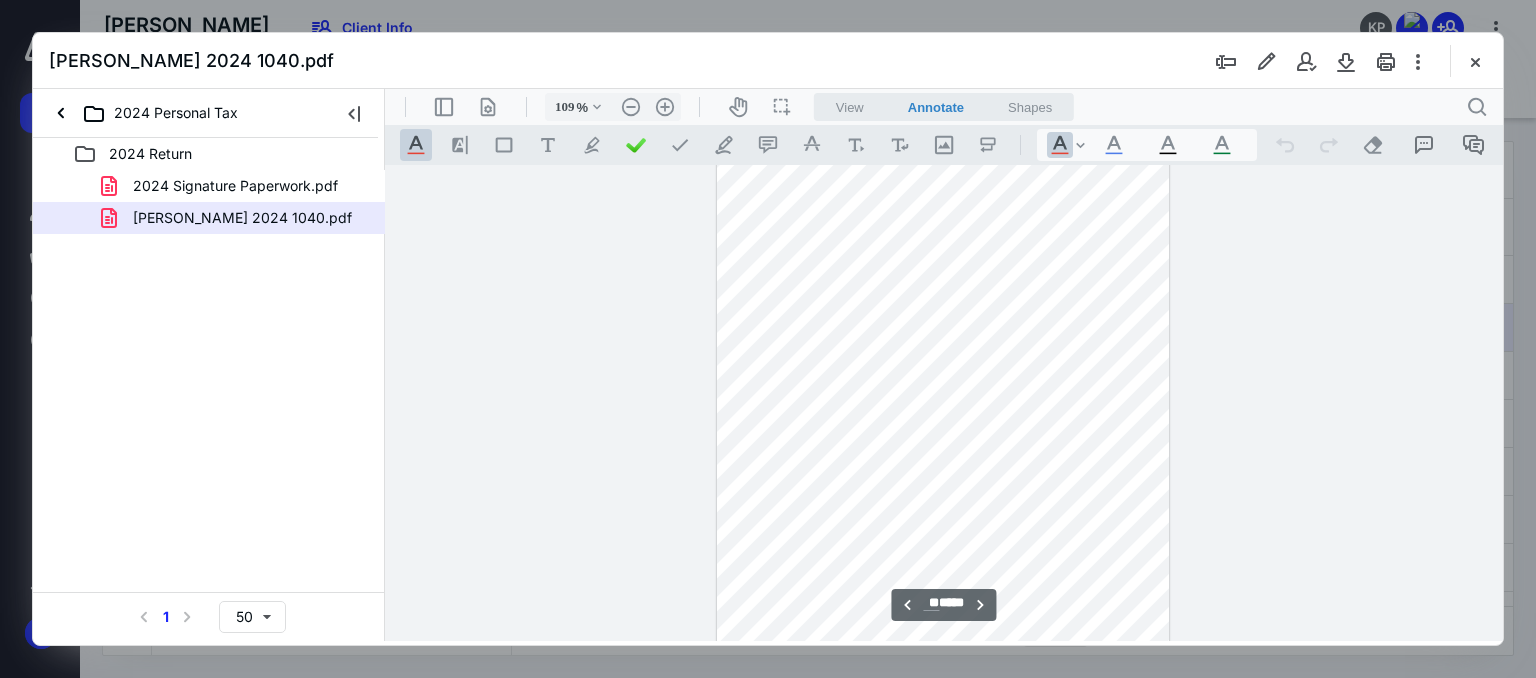 scroll, scrollTop: 18591, scrollLeft: 0, axis: vertical 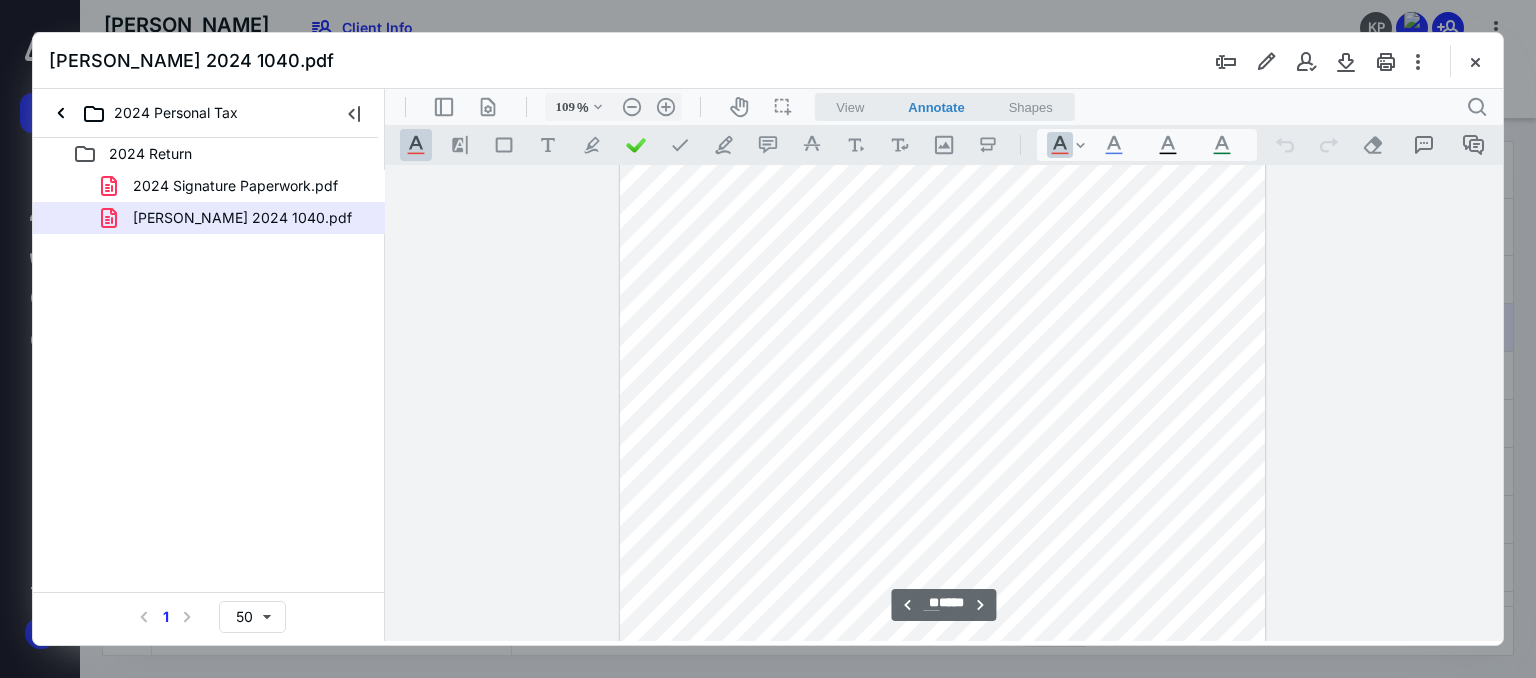 type on "134" 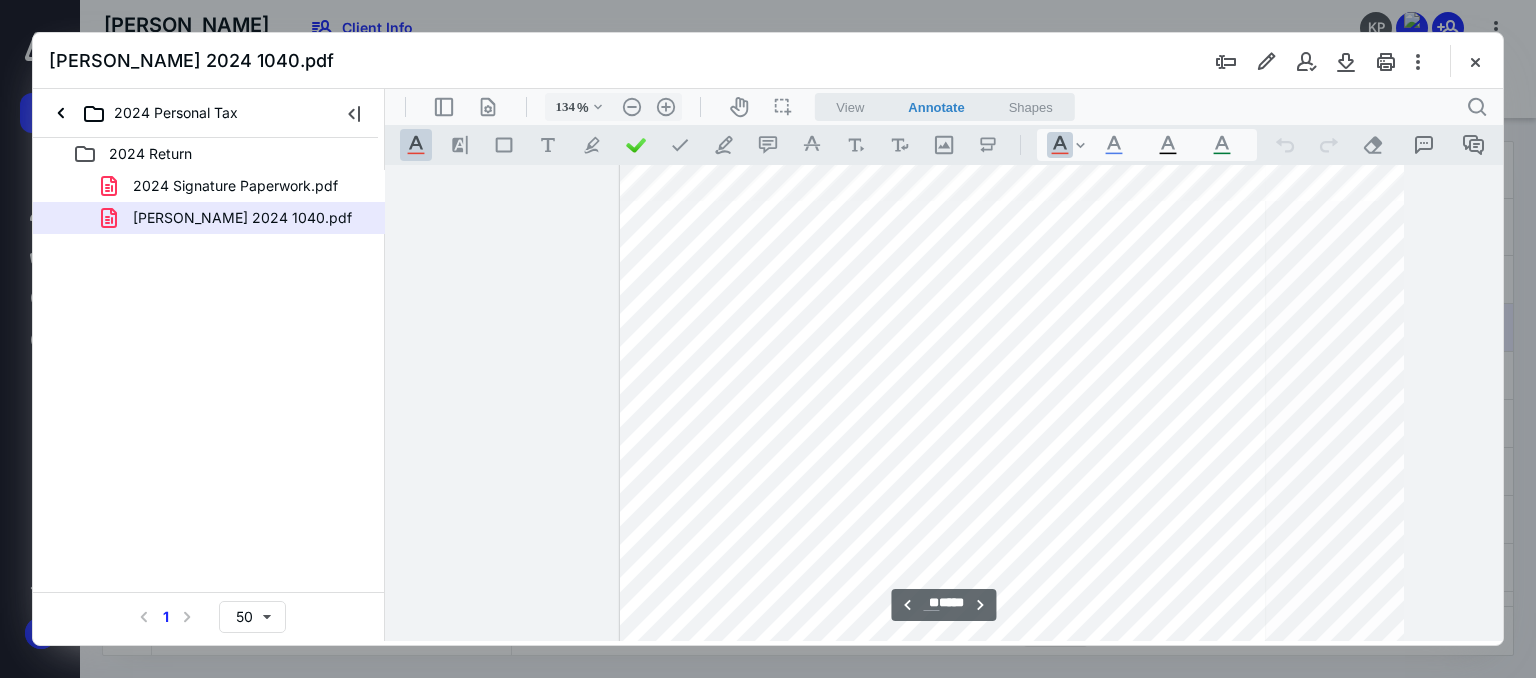 scroll, scrollTop: 22943, scrollLeft: 16, axis: both 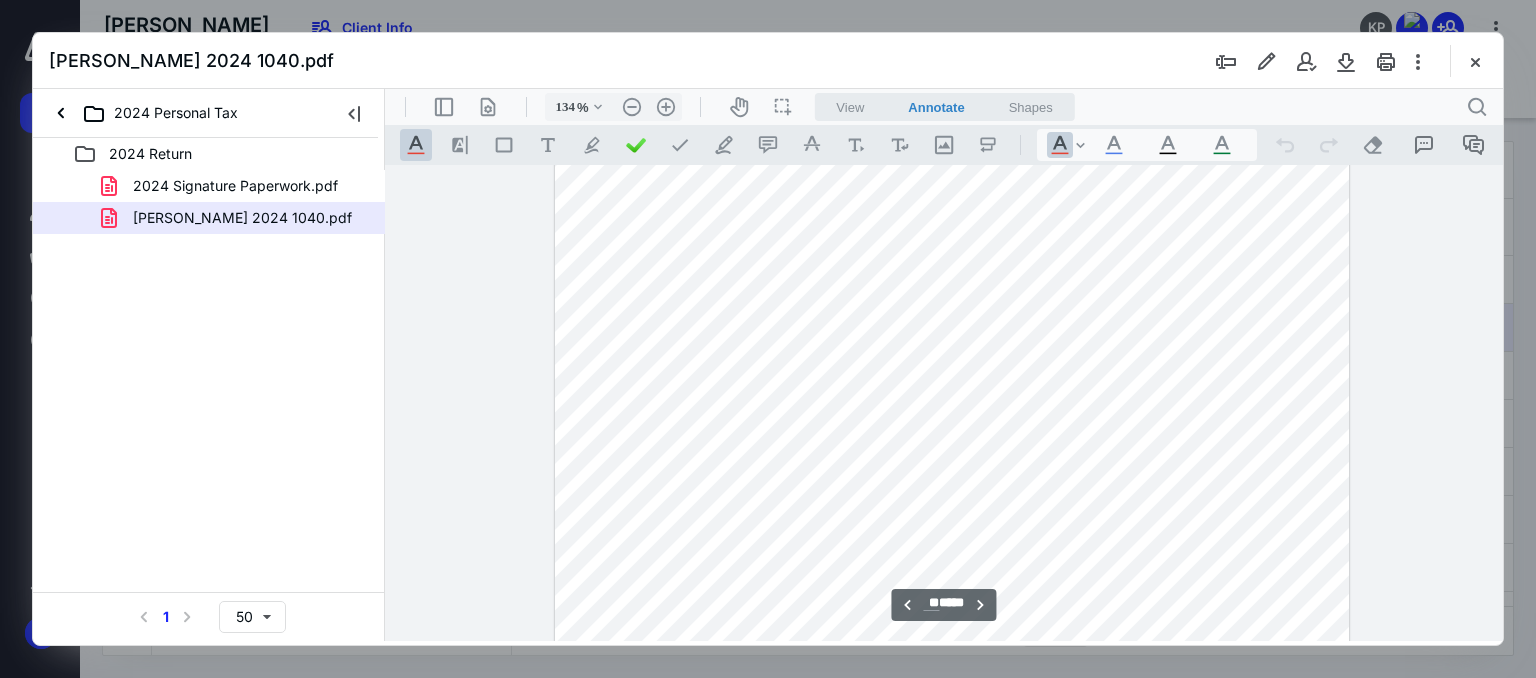 click at bounding box center [952, 83] 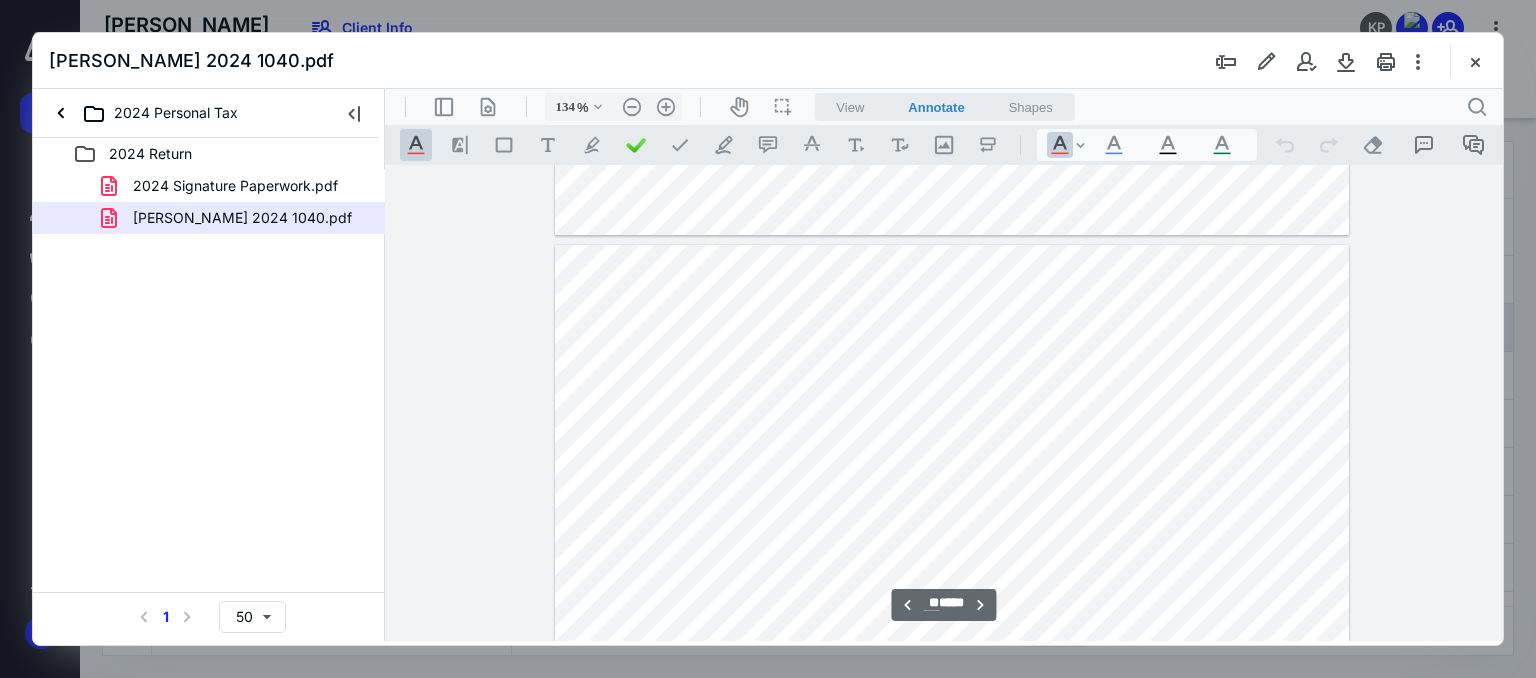 scroll, scrollTop: 12401, scrollLeft: 0, axis: vertical 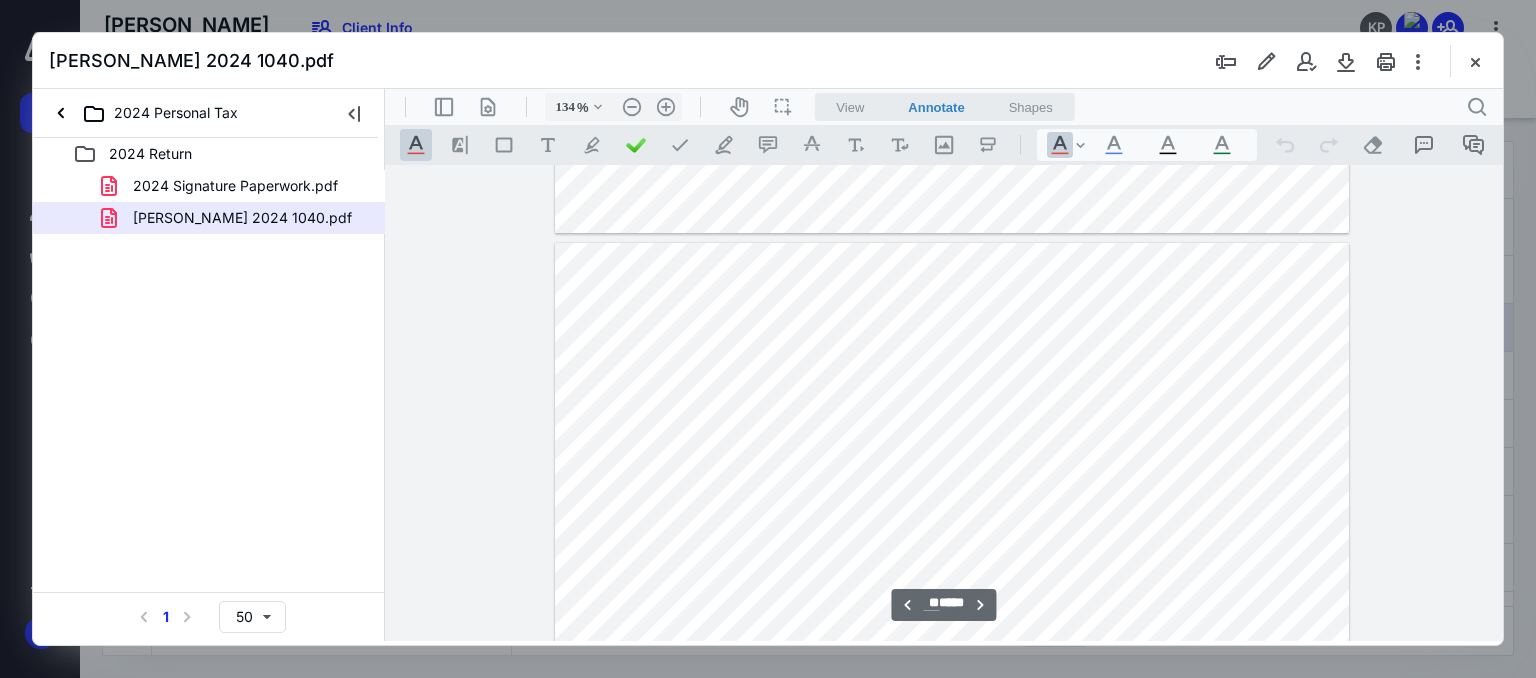 type on "**" 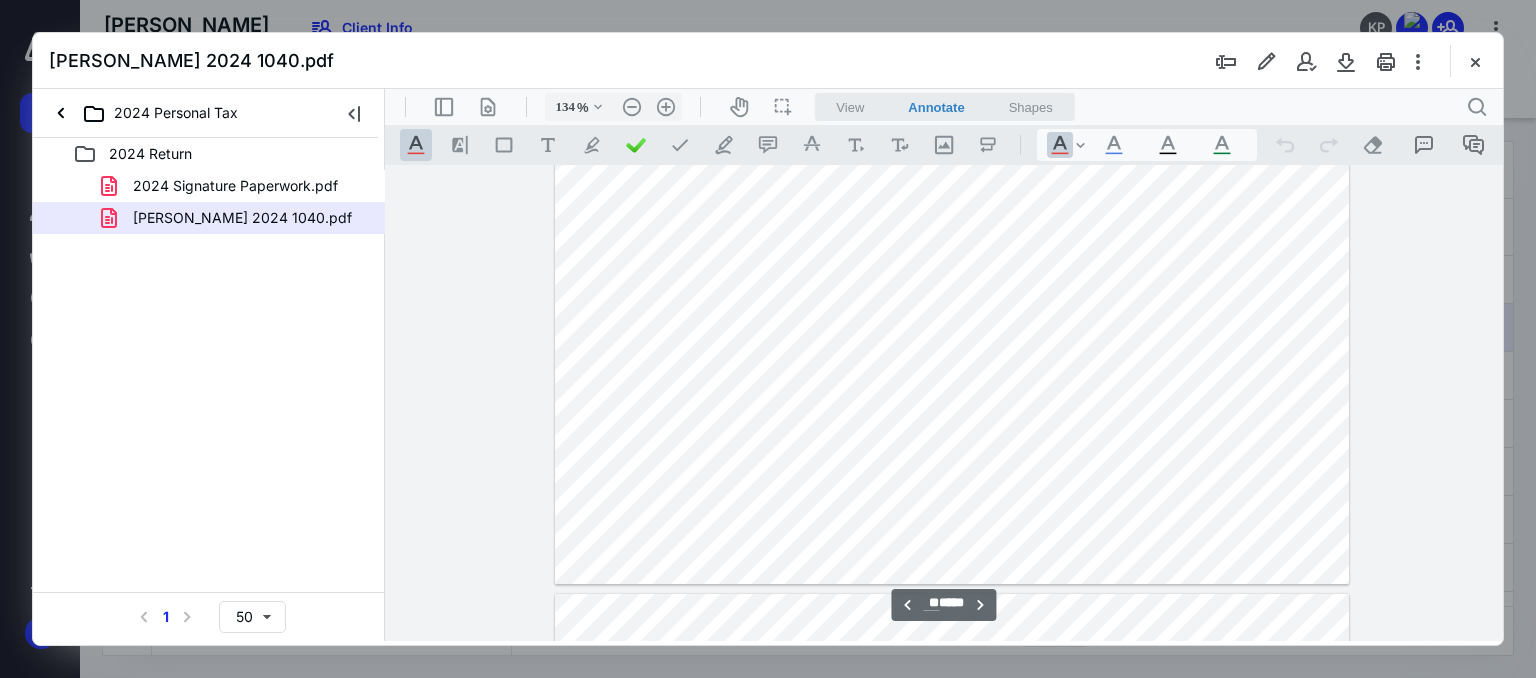 scroll, scrollTop: 12049, scrollLeft: 0, axis: vertical 